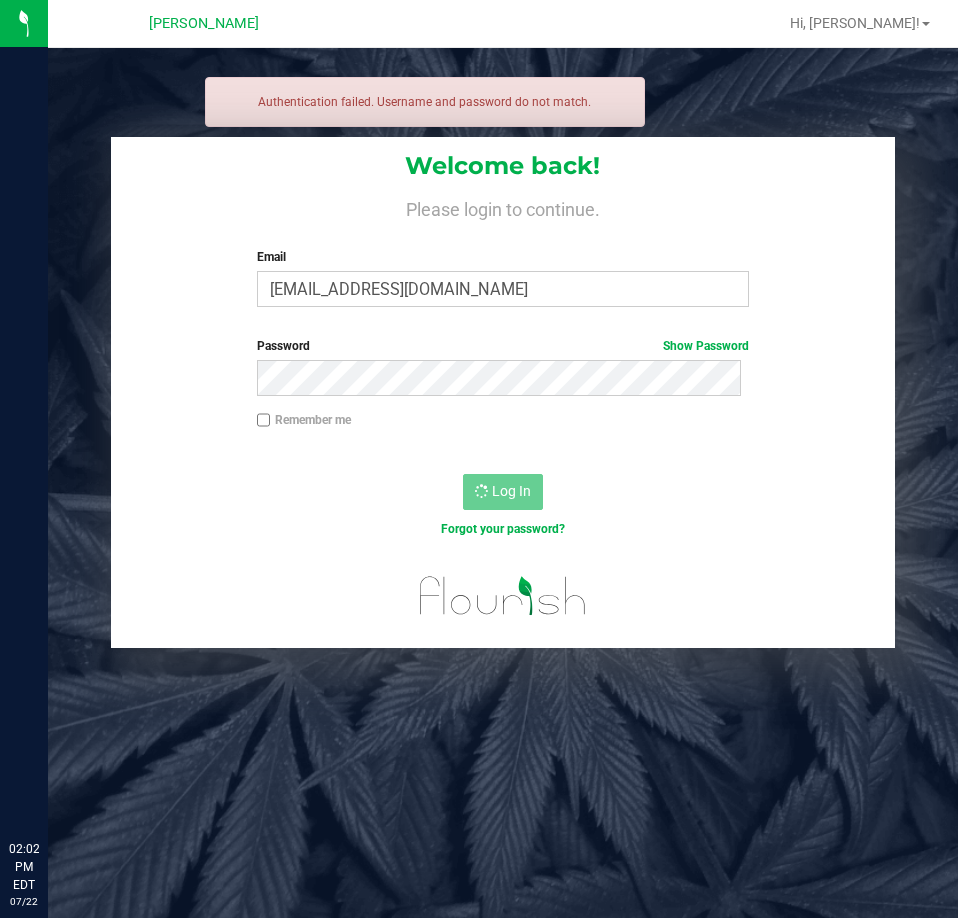 scroll, scrollTop: 0, scrollLeft: 0, axis: both 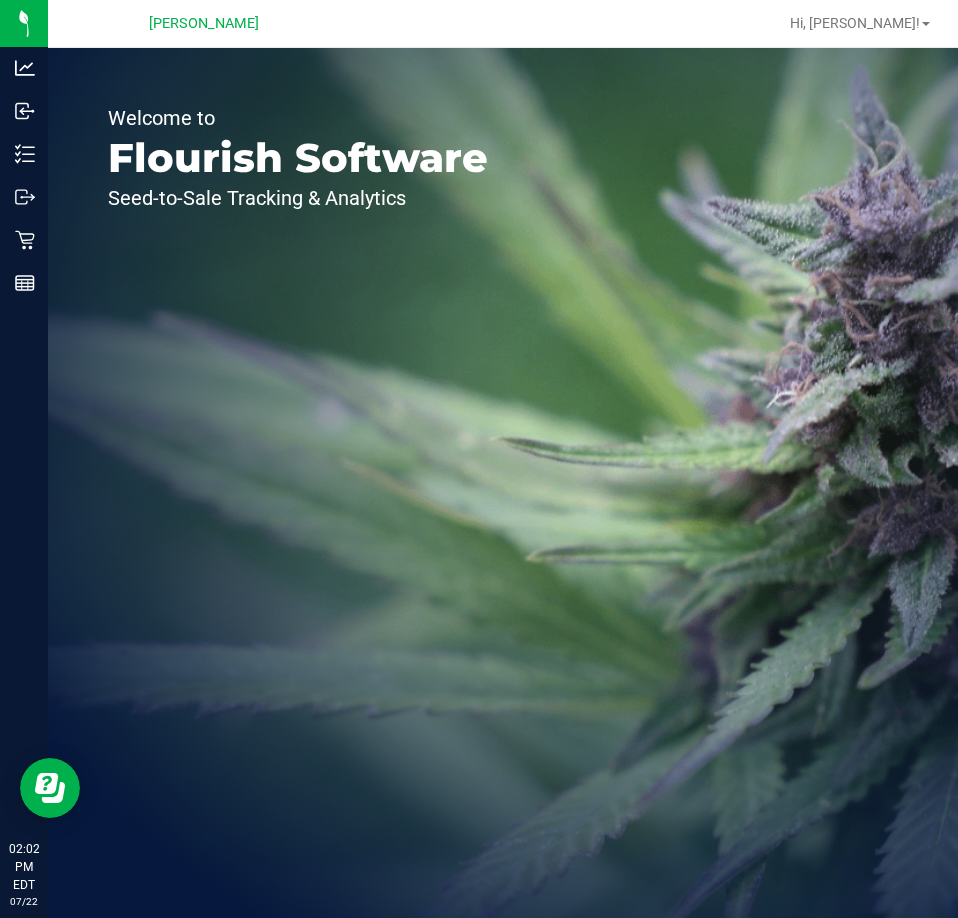 click on "Welcome to   Flourish Software   Seed-to-Sale Tracking & Analytics" at bounding box center [503, 483] 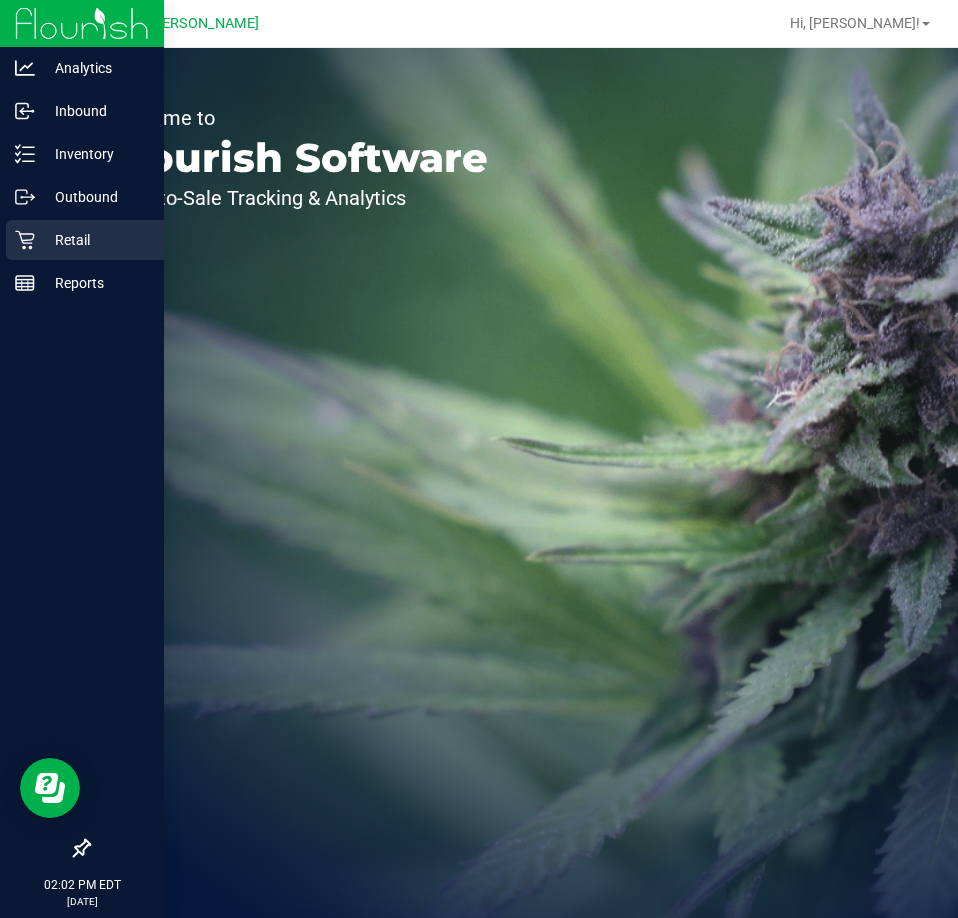 click on "Retail" at bounding box center [85, 240] 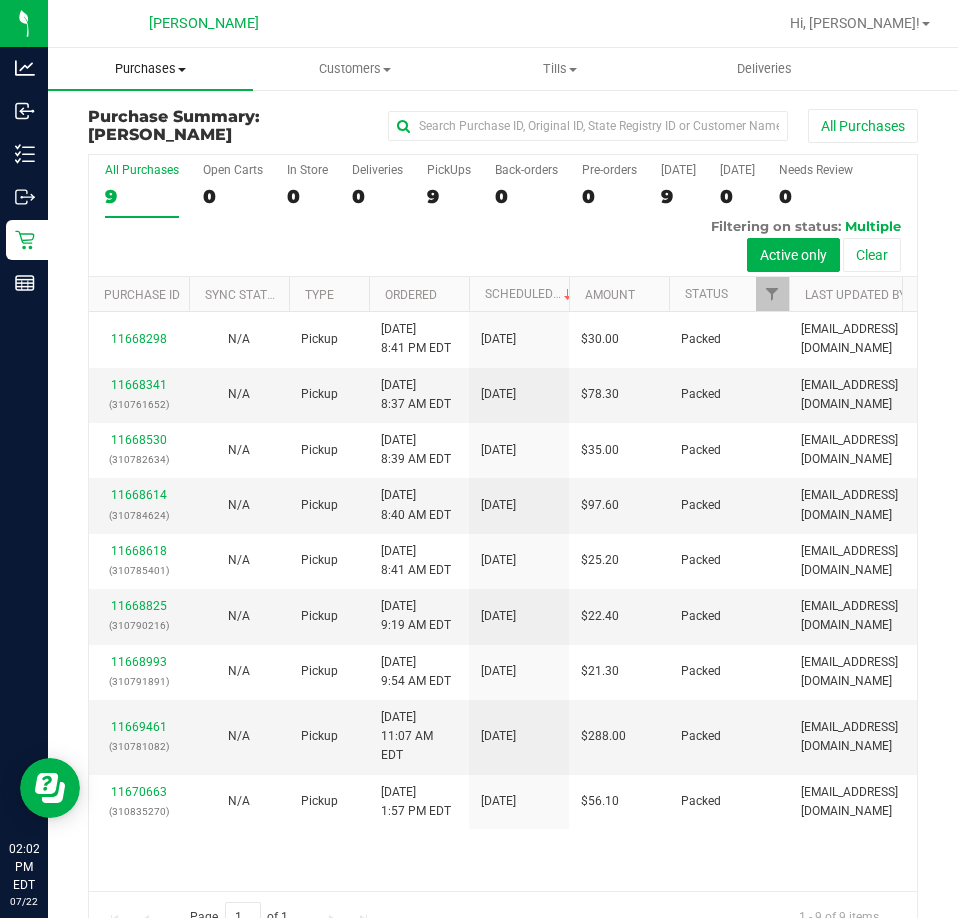 click on "Purchases" at bounding box center (150, 69) 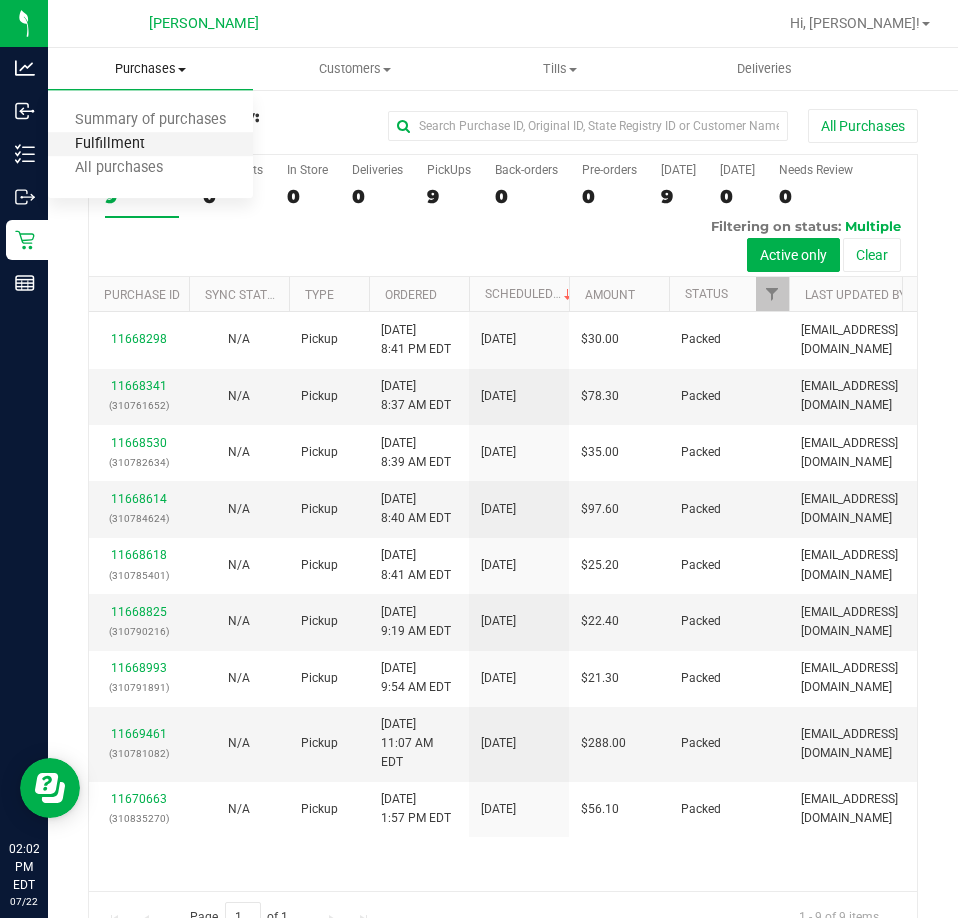 click on "Fulfillment" at bounding box center (110, 144) 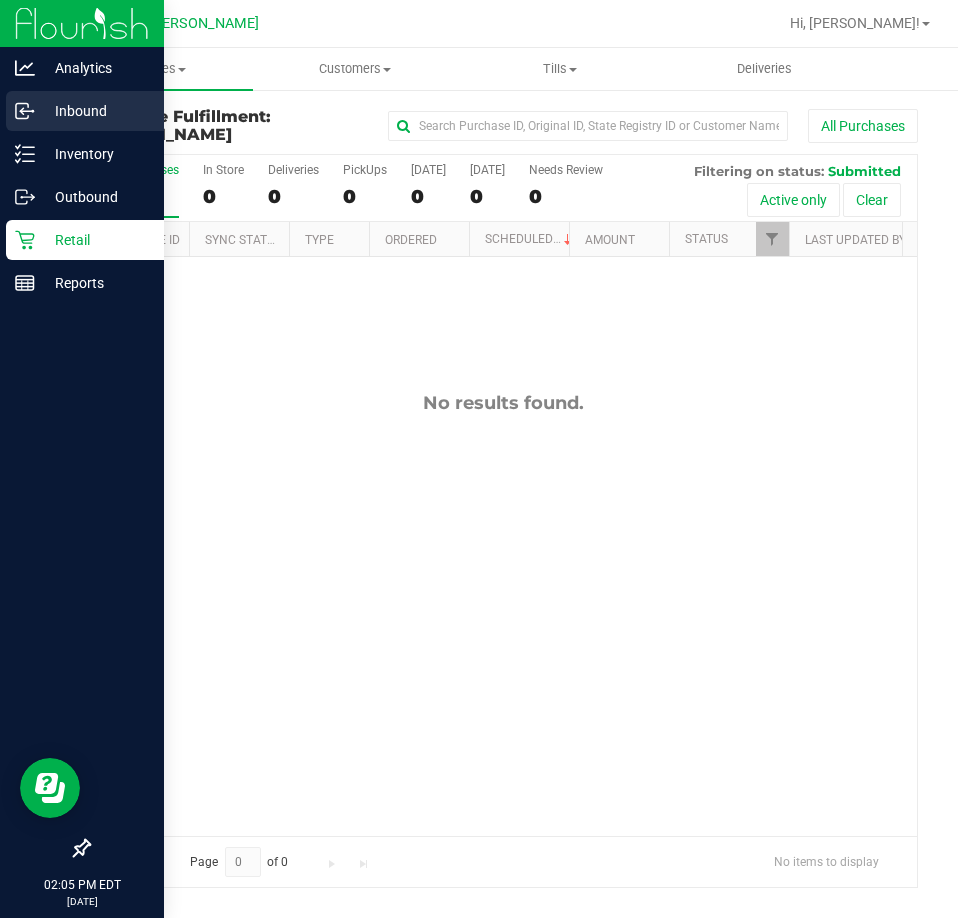 click 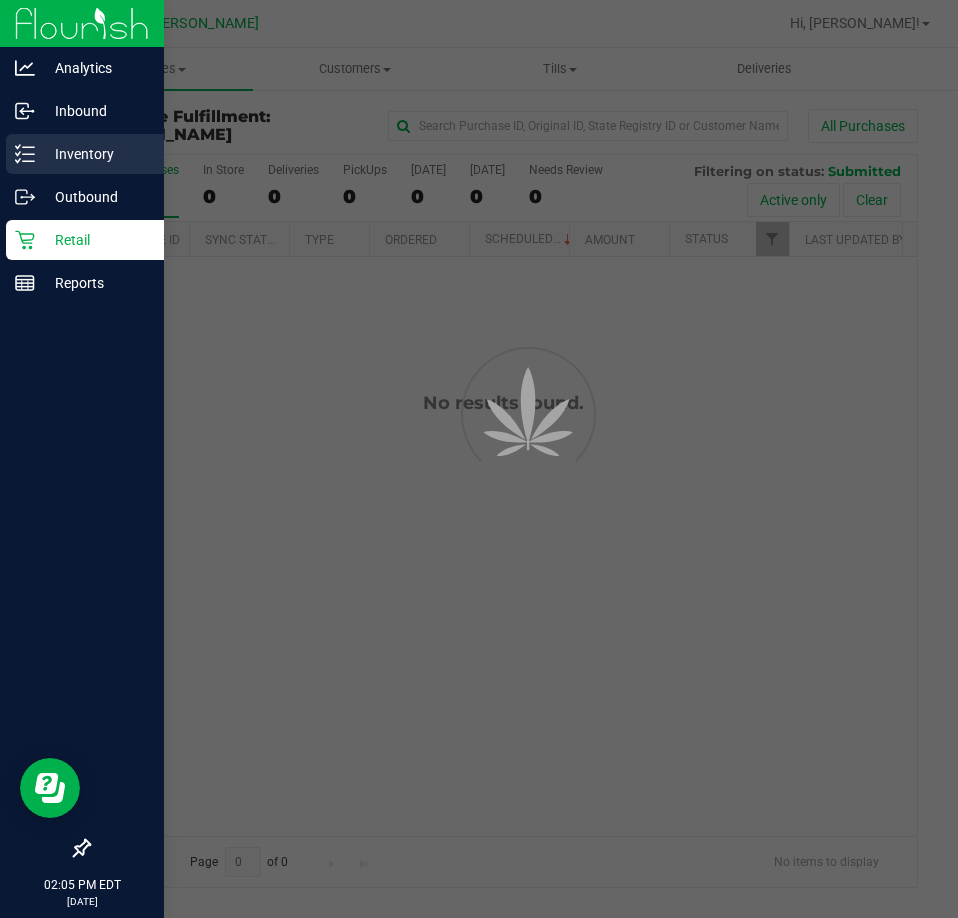 click on "Inventory" at bounding box center [95, 154] 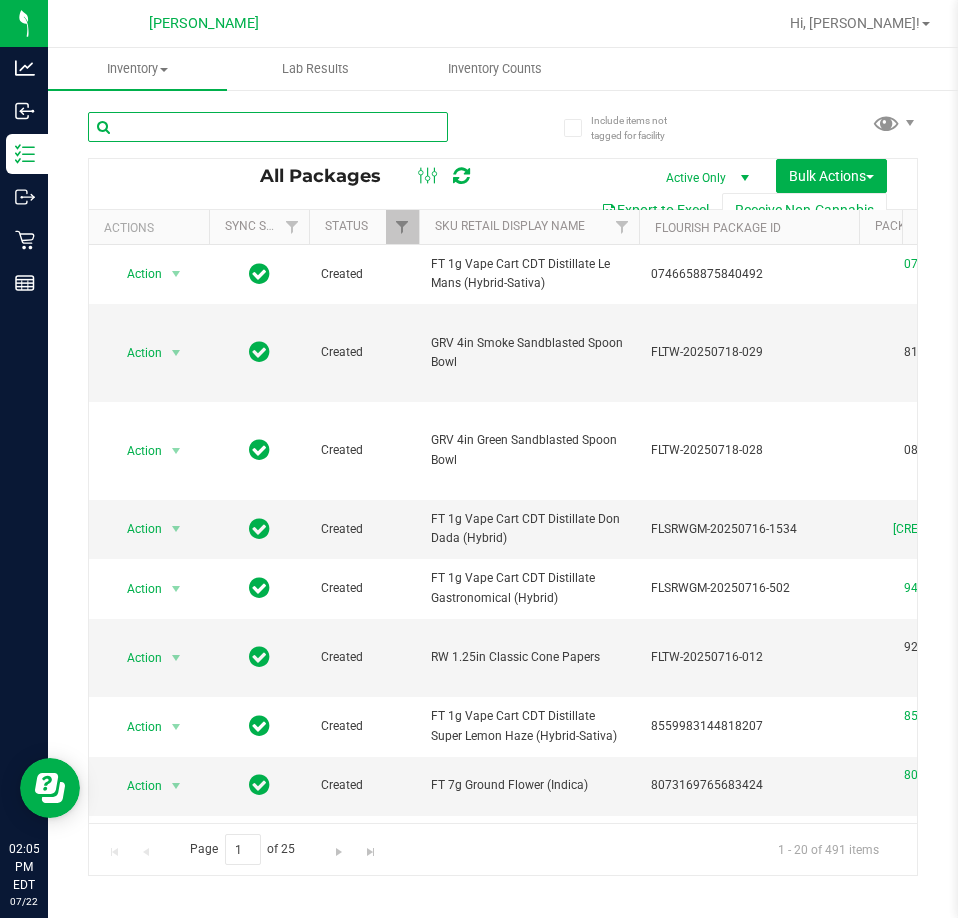 click at bounding box center [268, 127] 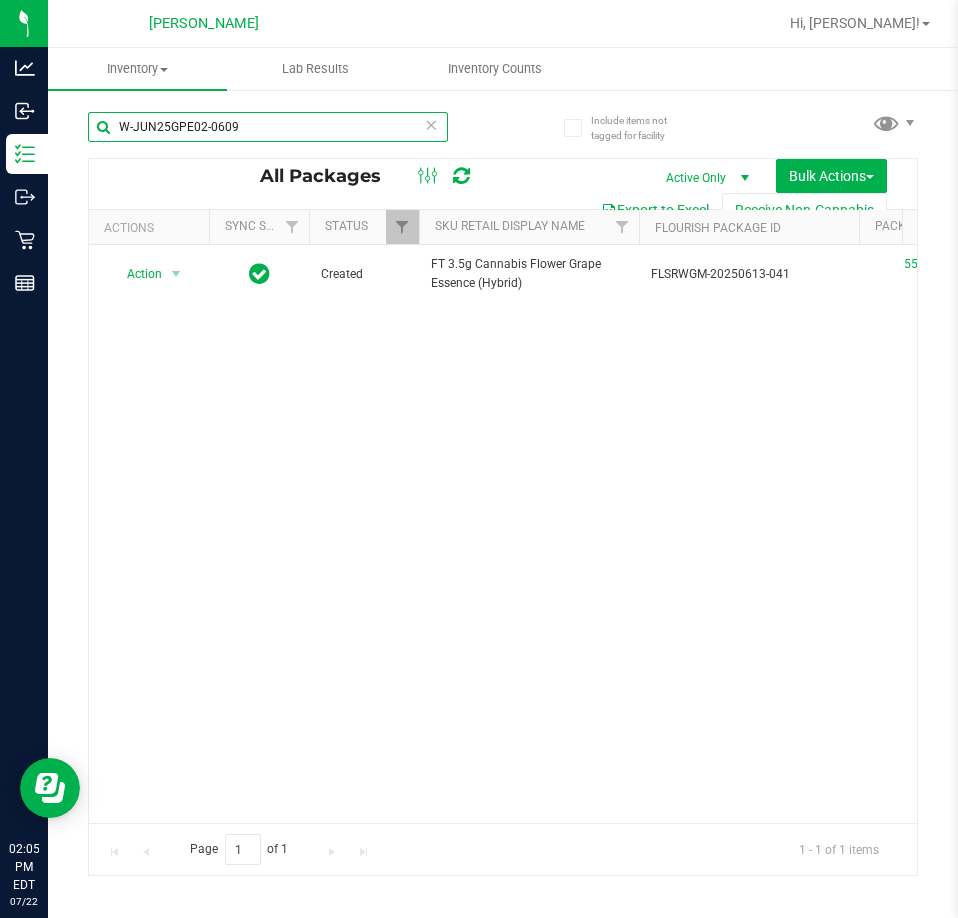 scroll, scrollTop: 0, scrollLeft: 211, axis: horizontal 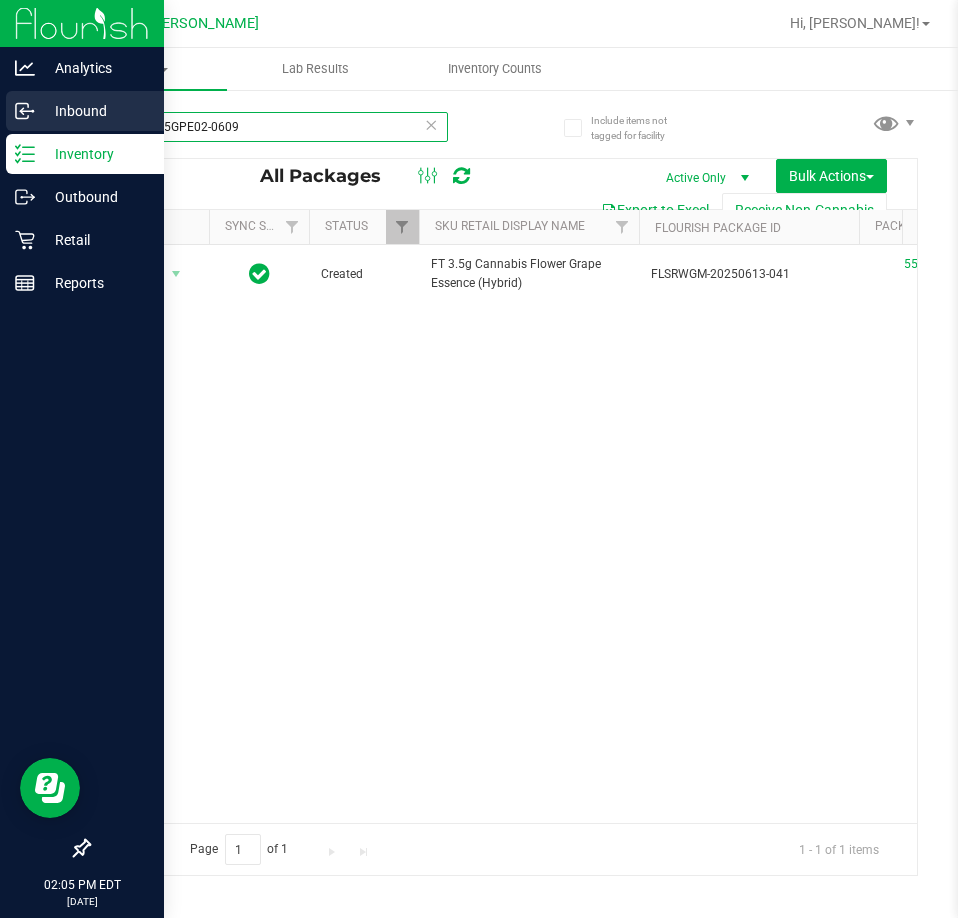 paste on "1" 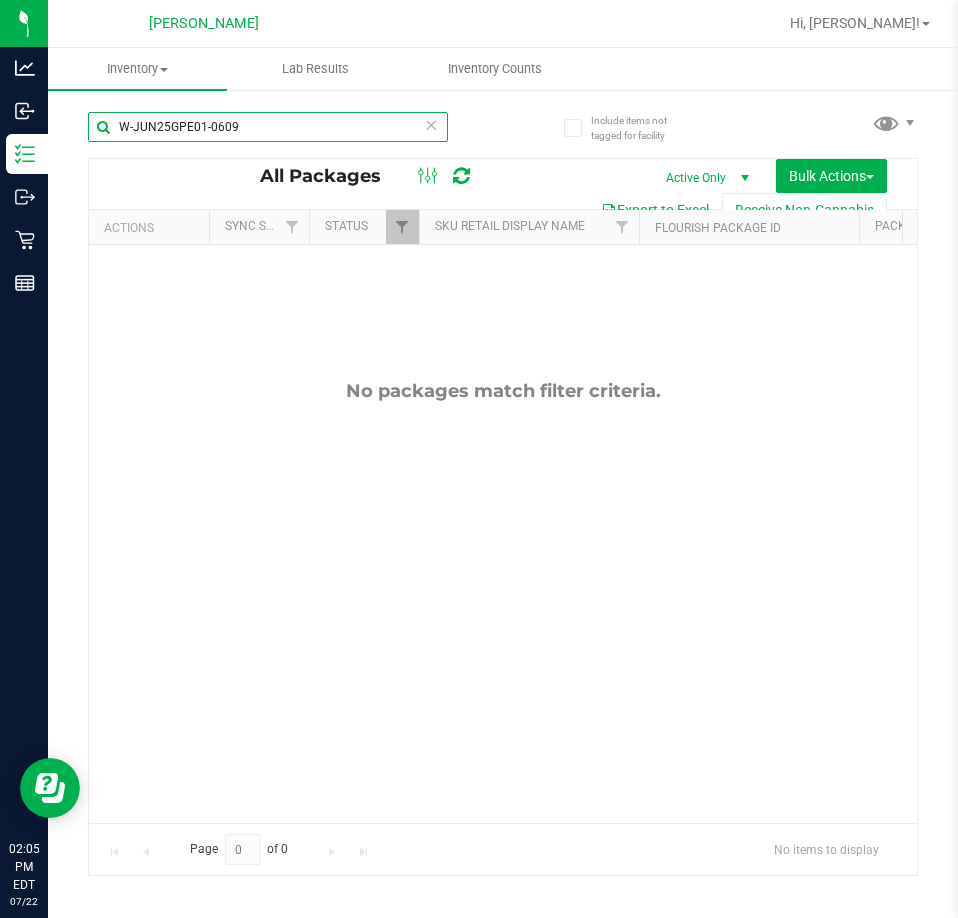 type on "W-JUN25GPE01-0609" 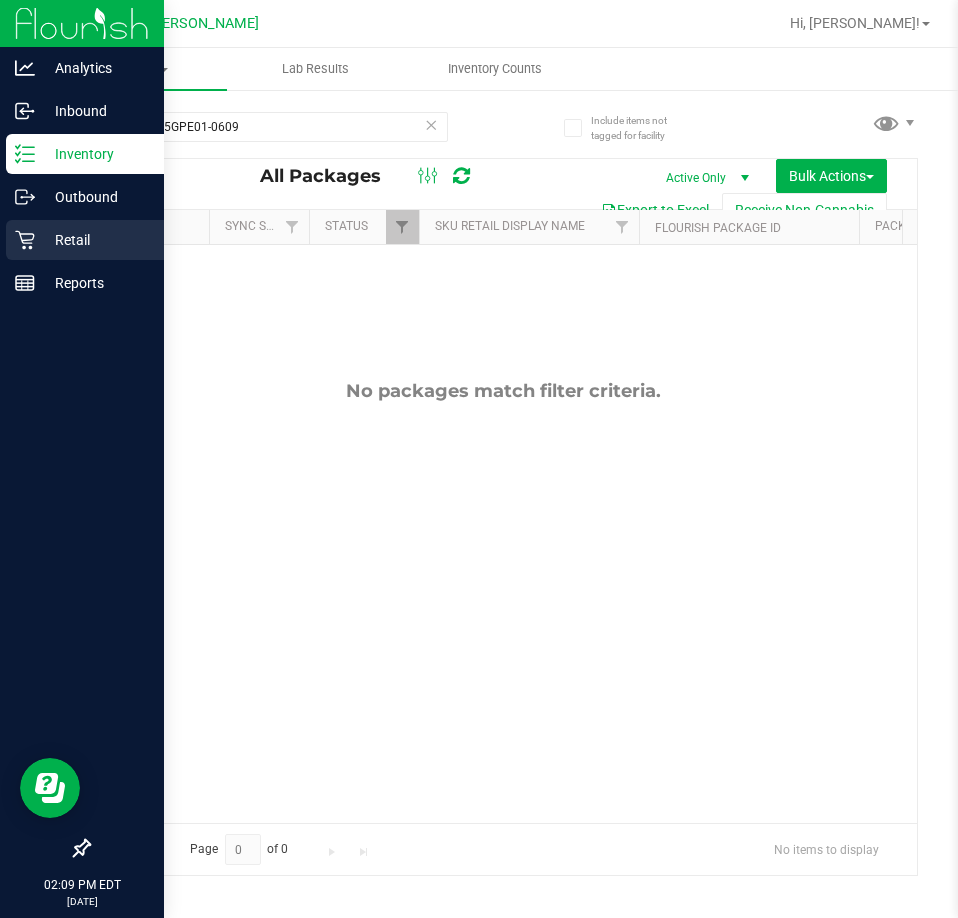 click on "Retail" at bounding box center (95, 240) 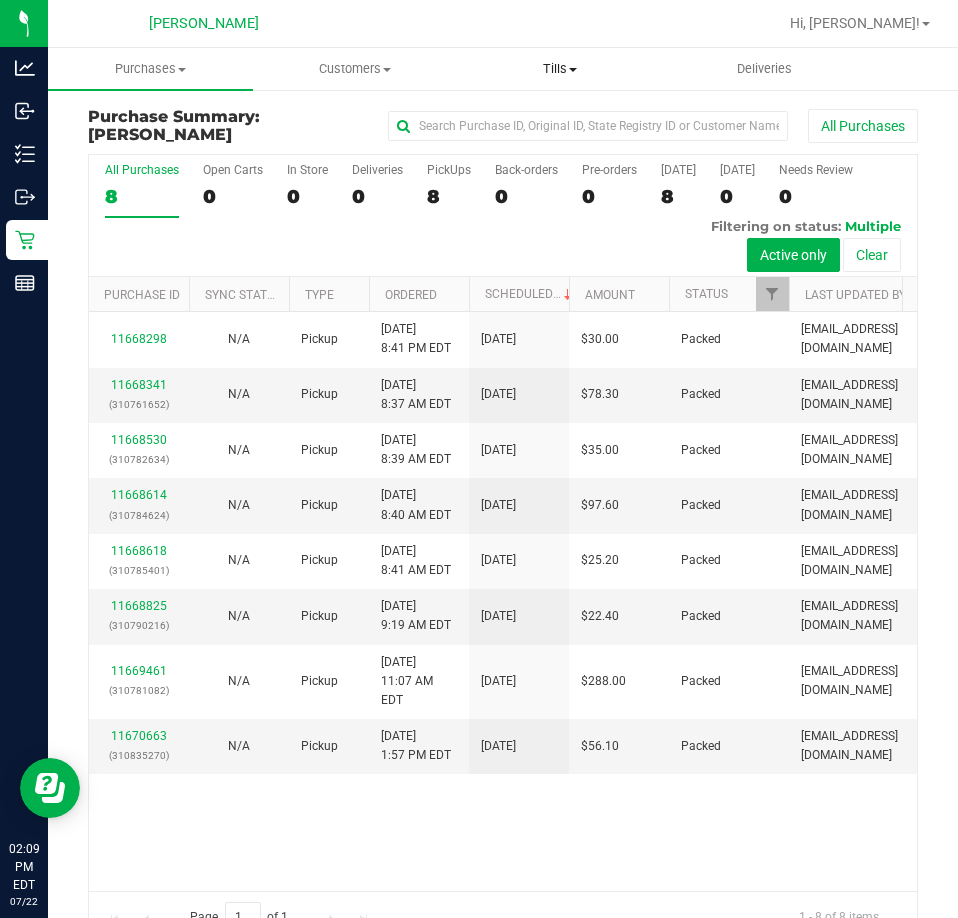 click on "Tills" at bounding box center [560, 69] 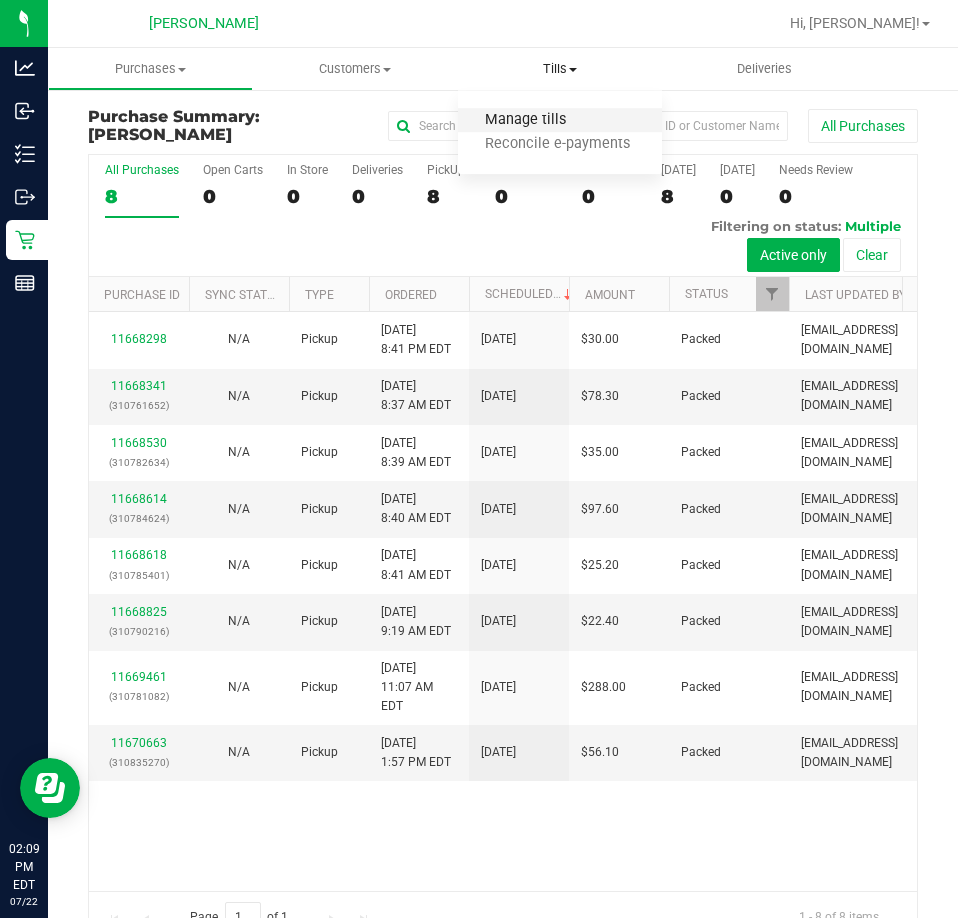 click on "Manage tills" at bounding box center (525, 120) 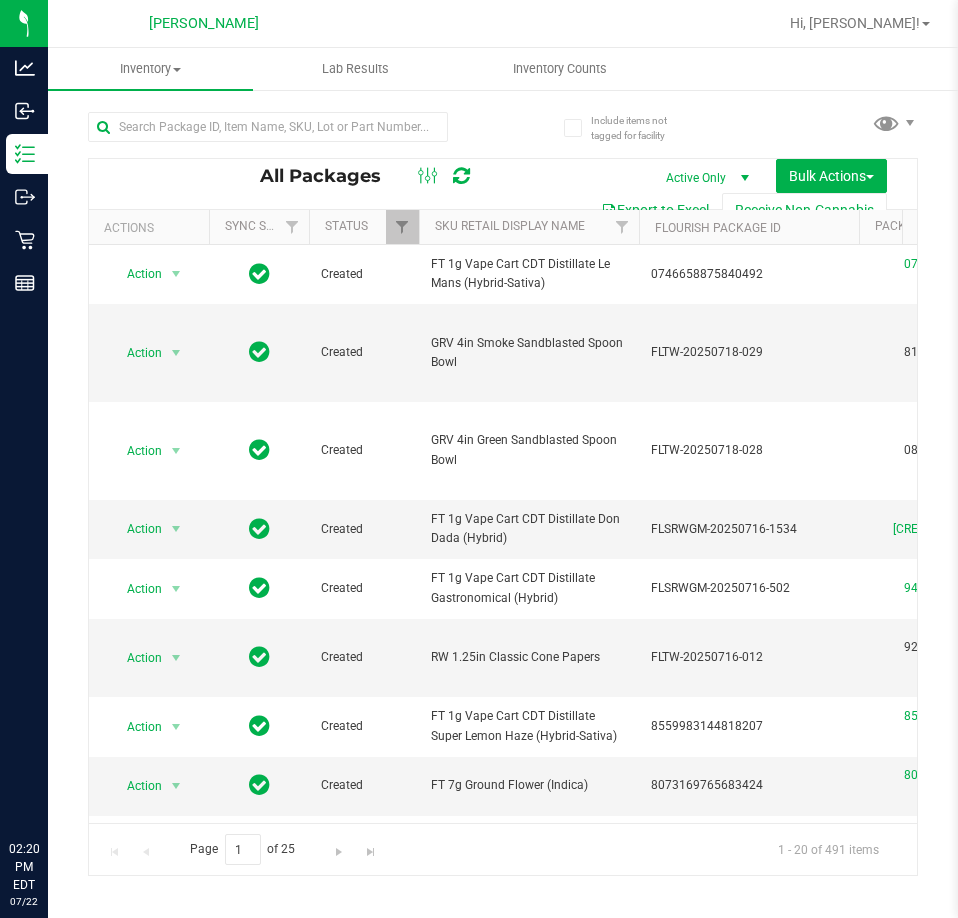 scroll, scrollTop: 0, scrollLeft: 0, axis: both 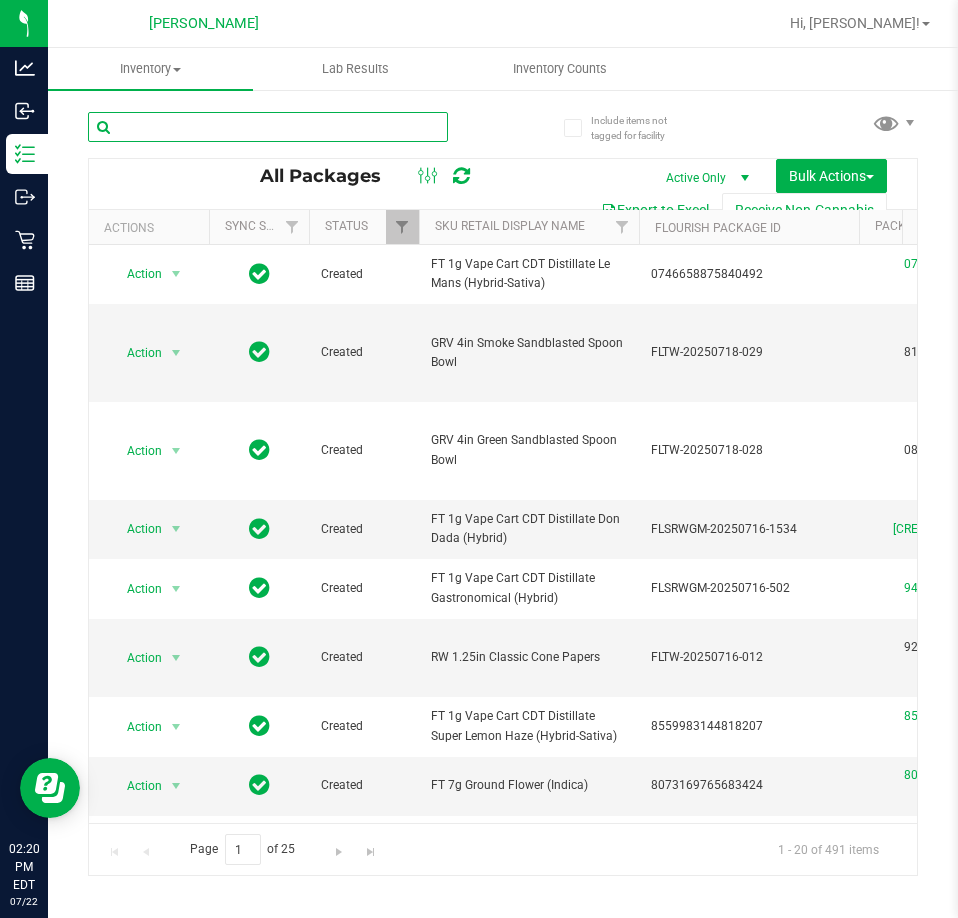 click at bounding box center (268, 127) 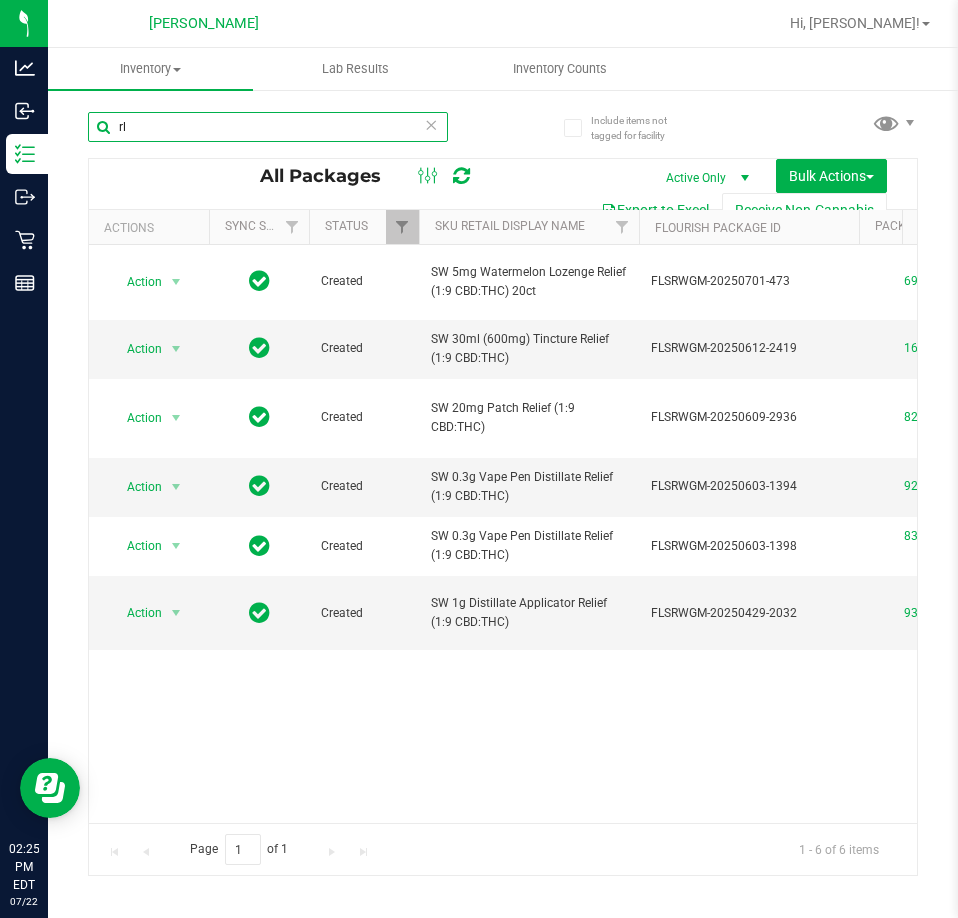 type on "r" 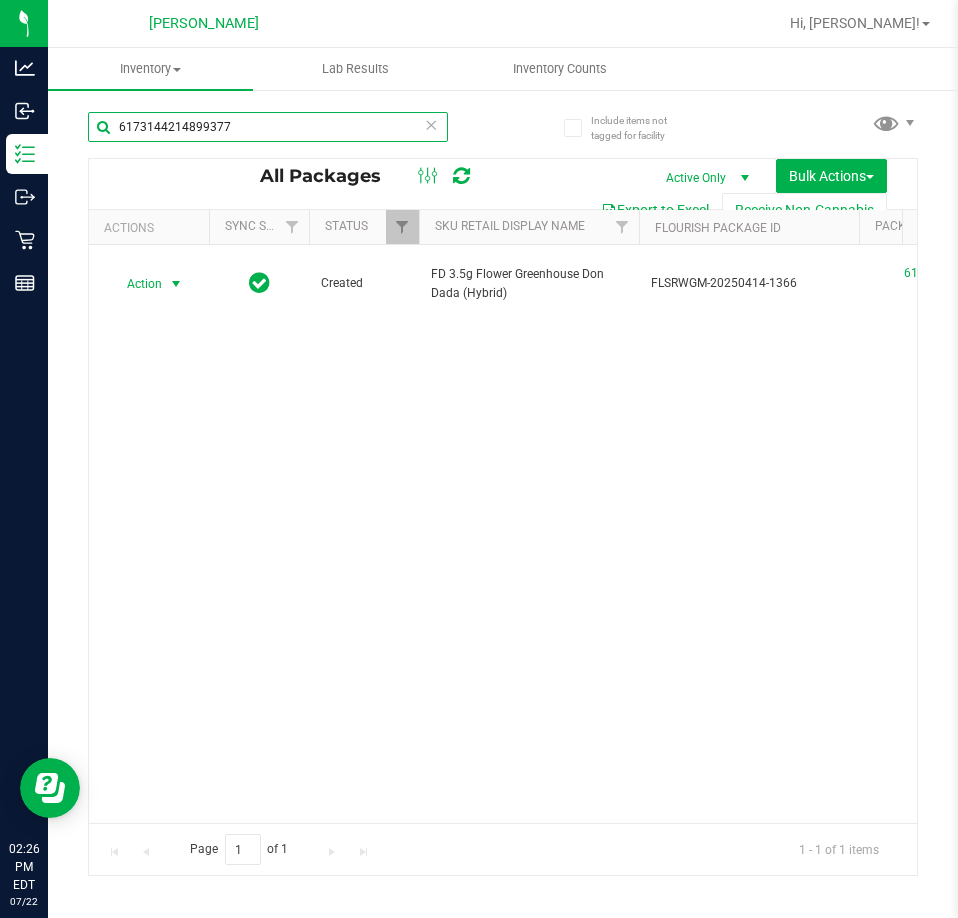 type on "6173144214899377" 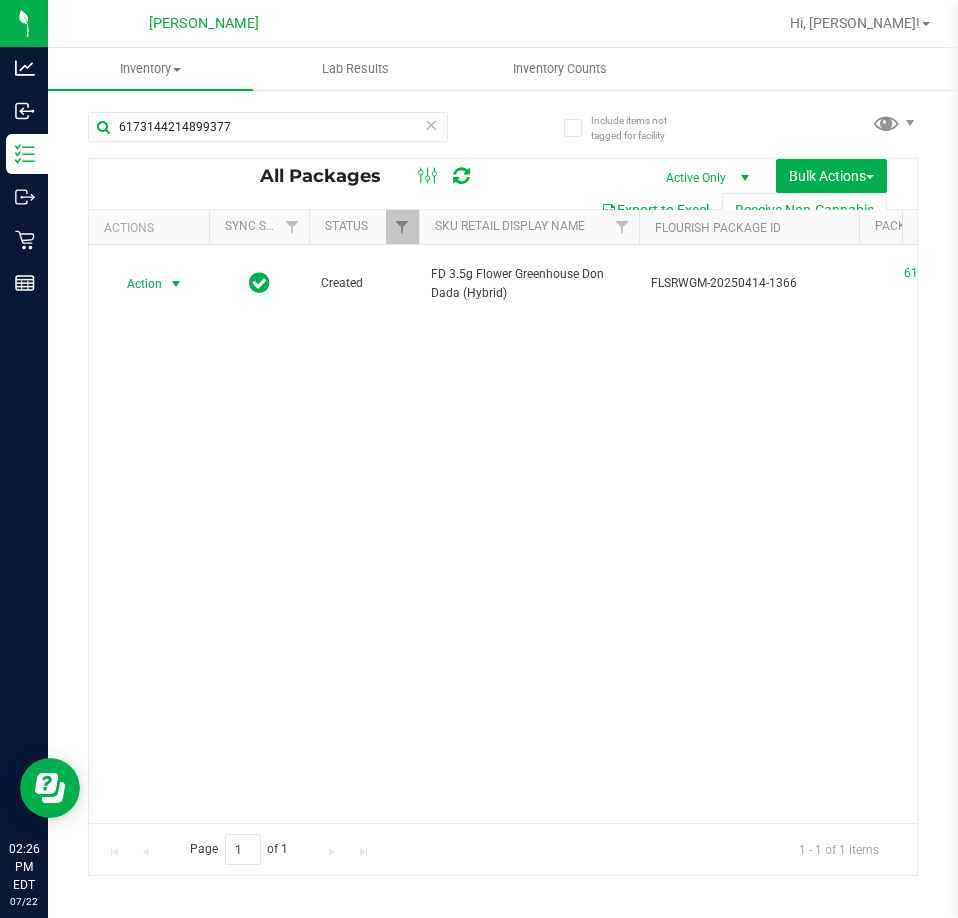 click on "Action" at bounding box center (136, 284) 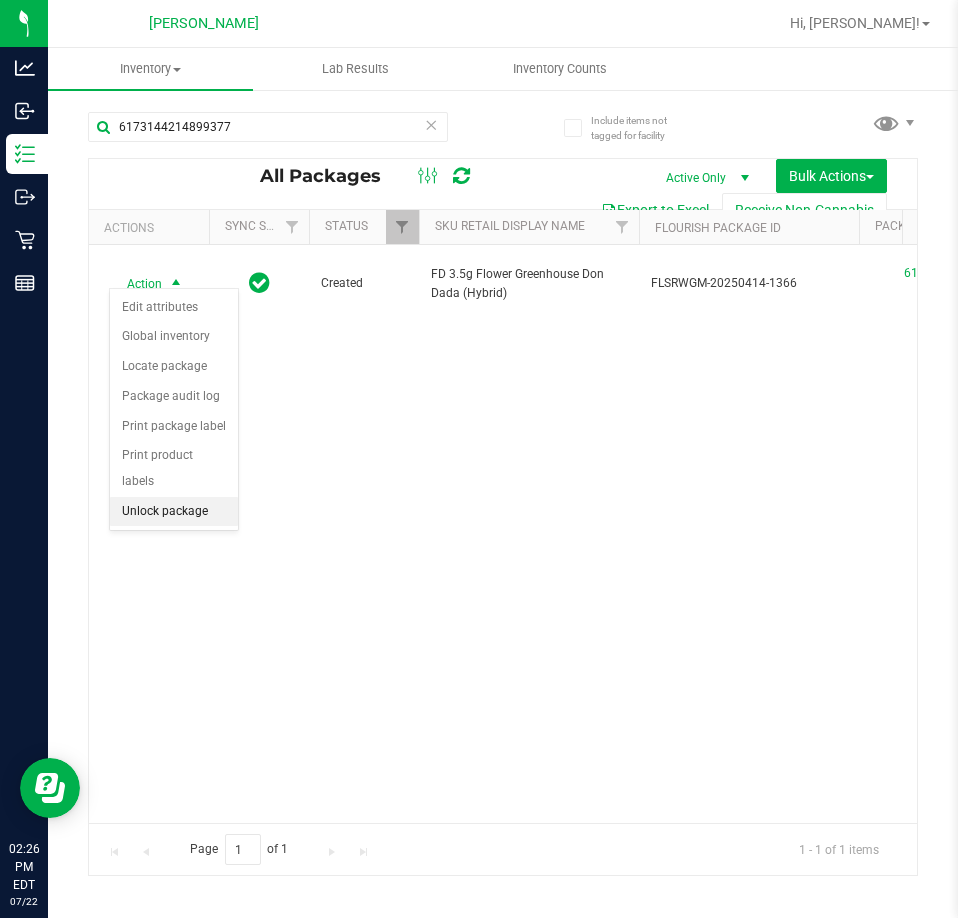 click on "Unlock package" at bounding box center (174, 512) 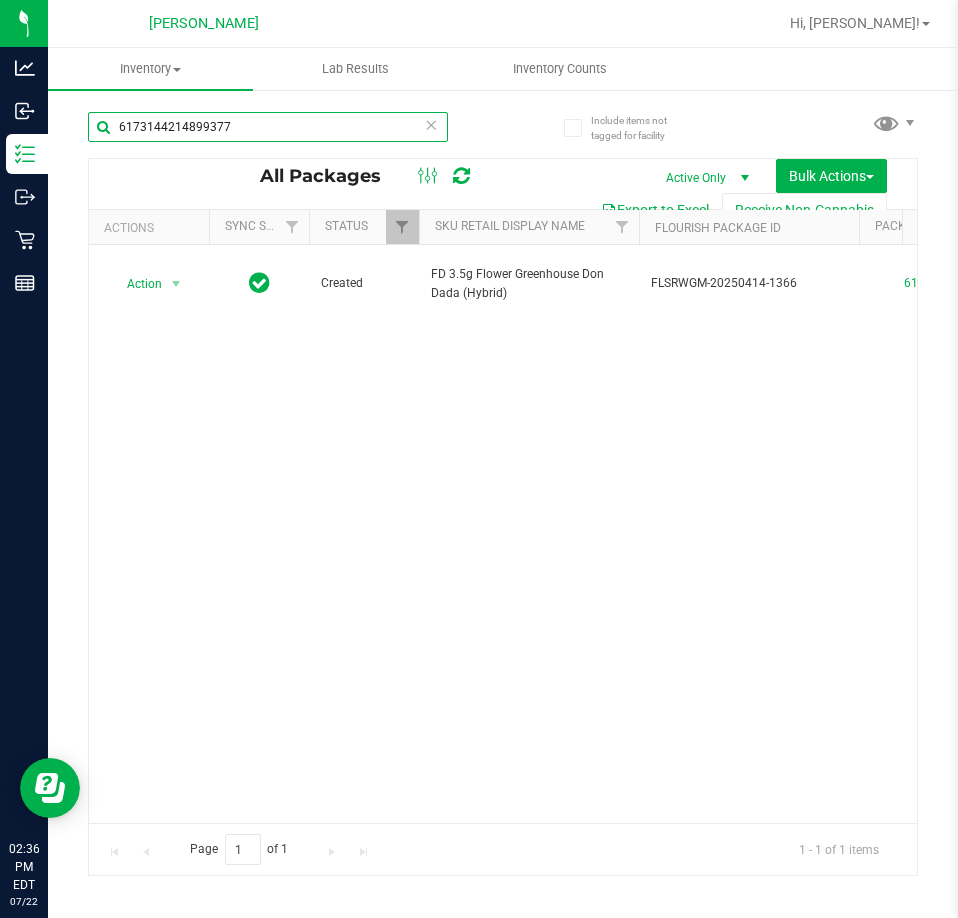 drag, startPoint x: 266, startPoint y: 122, endPoint x: -2, endPoint y: 134, distance: 268.26852 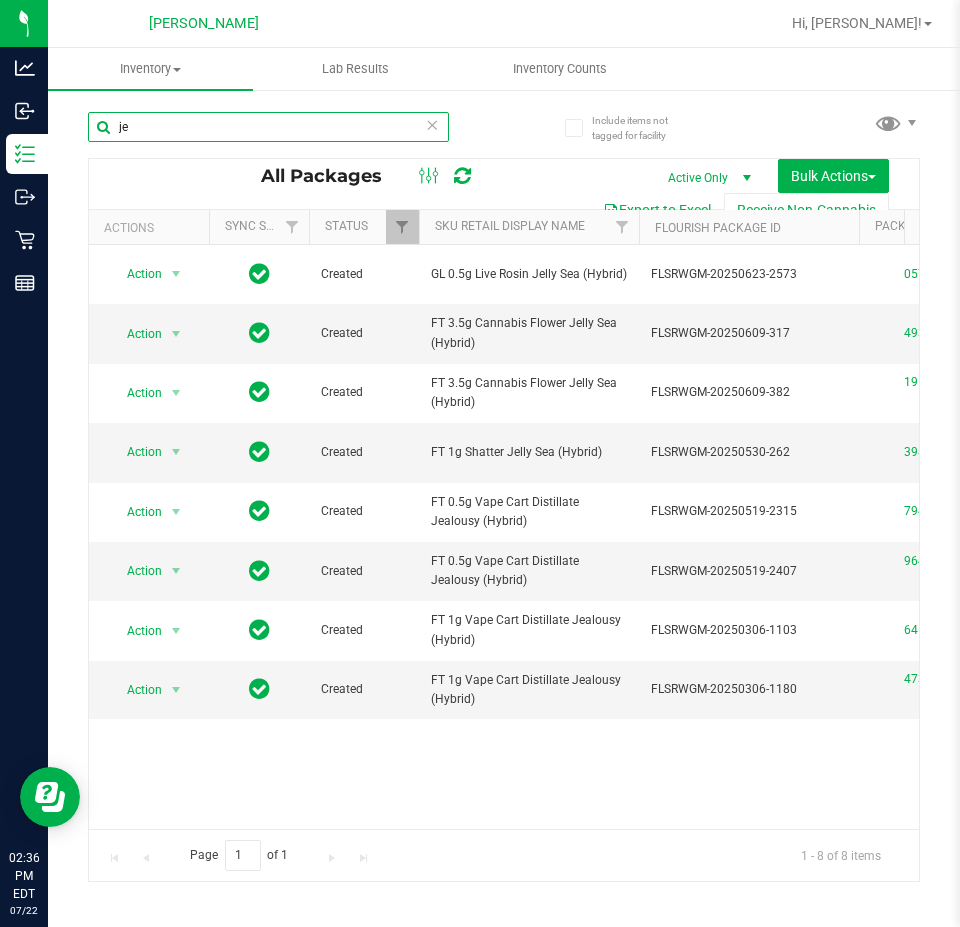 type on "j" 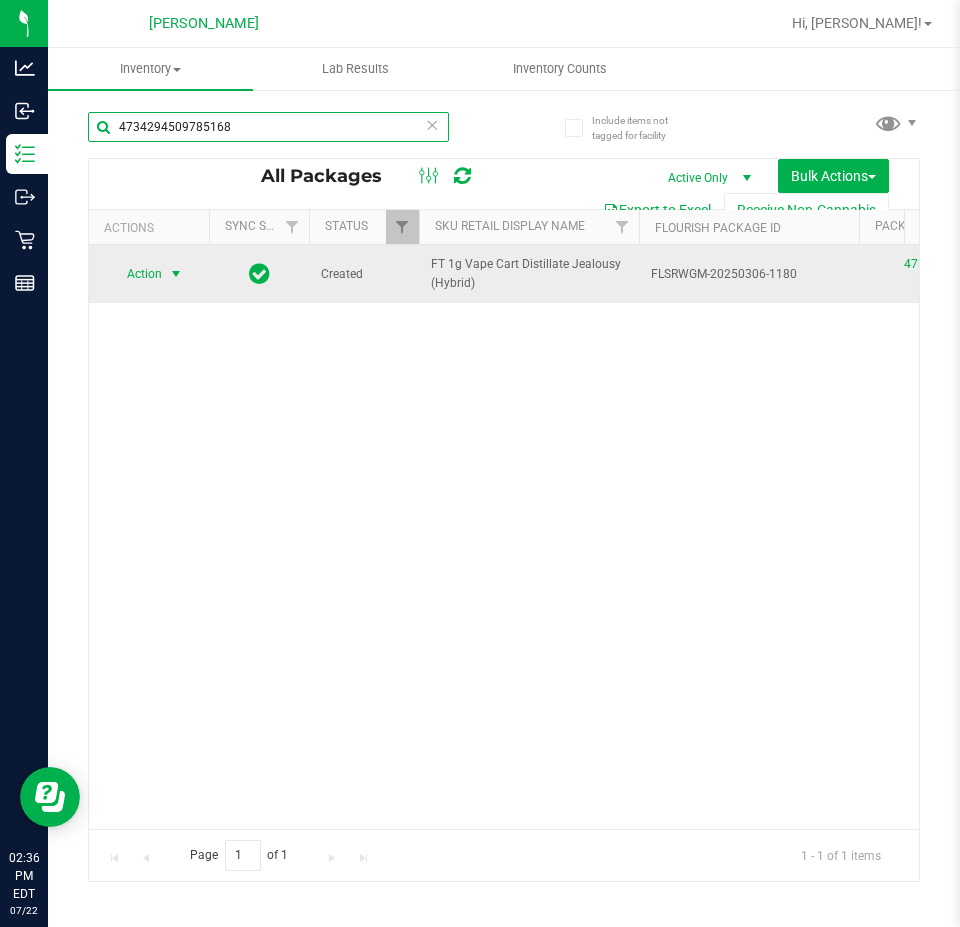 type on "4734294509785168" 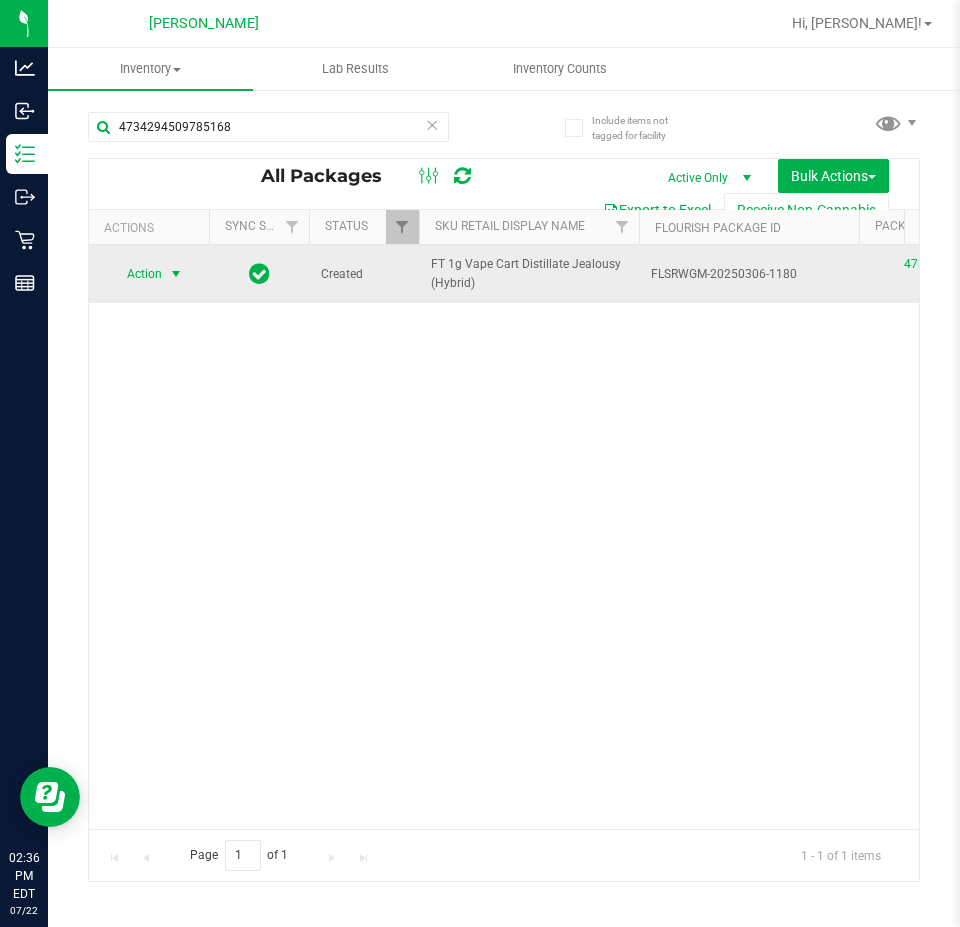 click at bounding box center [176, 274] 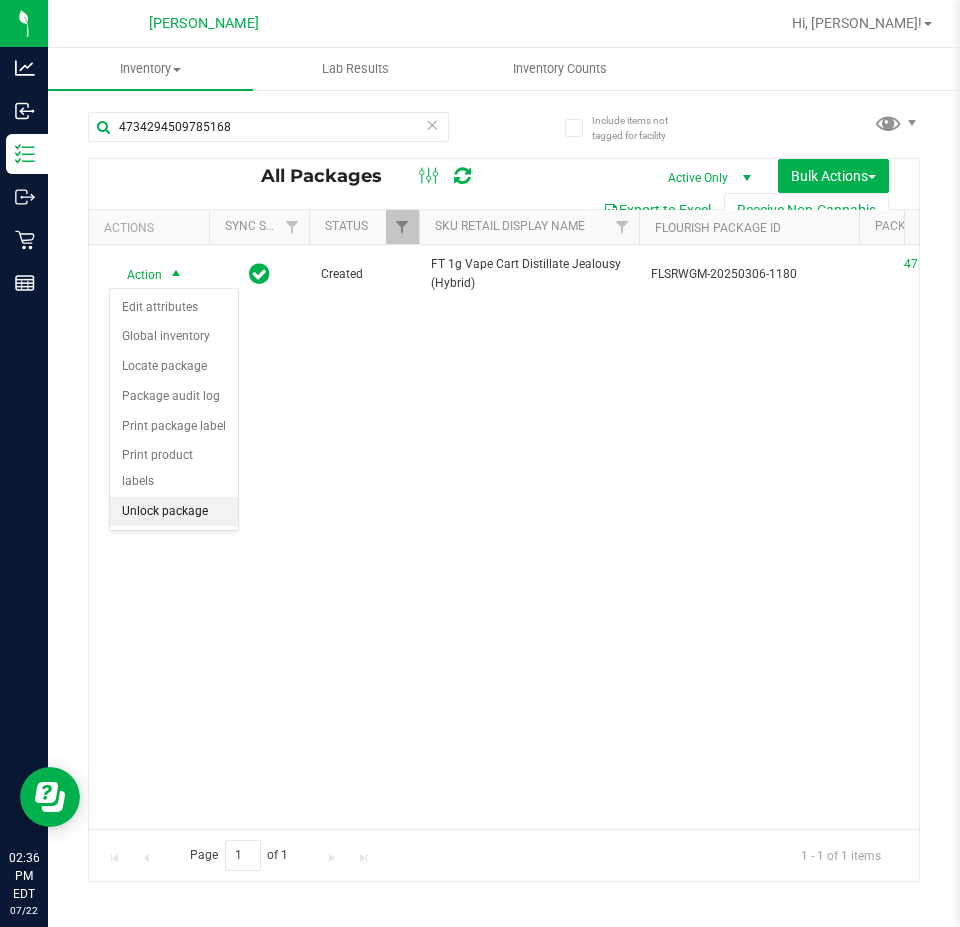 click on "Unlock package" at bounding box center (174, 512) 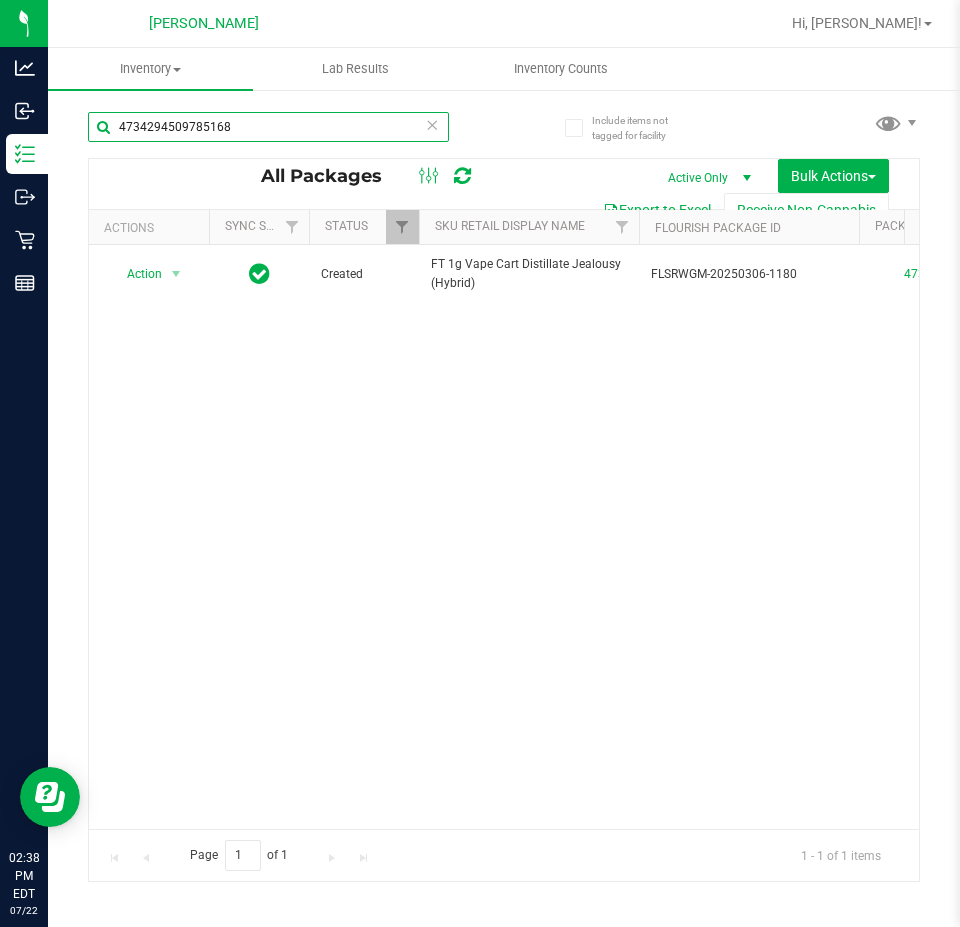 click on "4734294509785168" at bounding box center (268, 127) 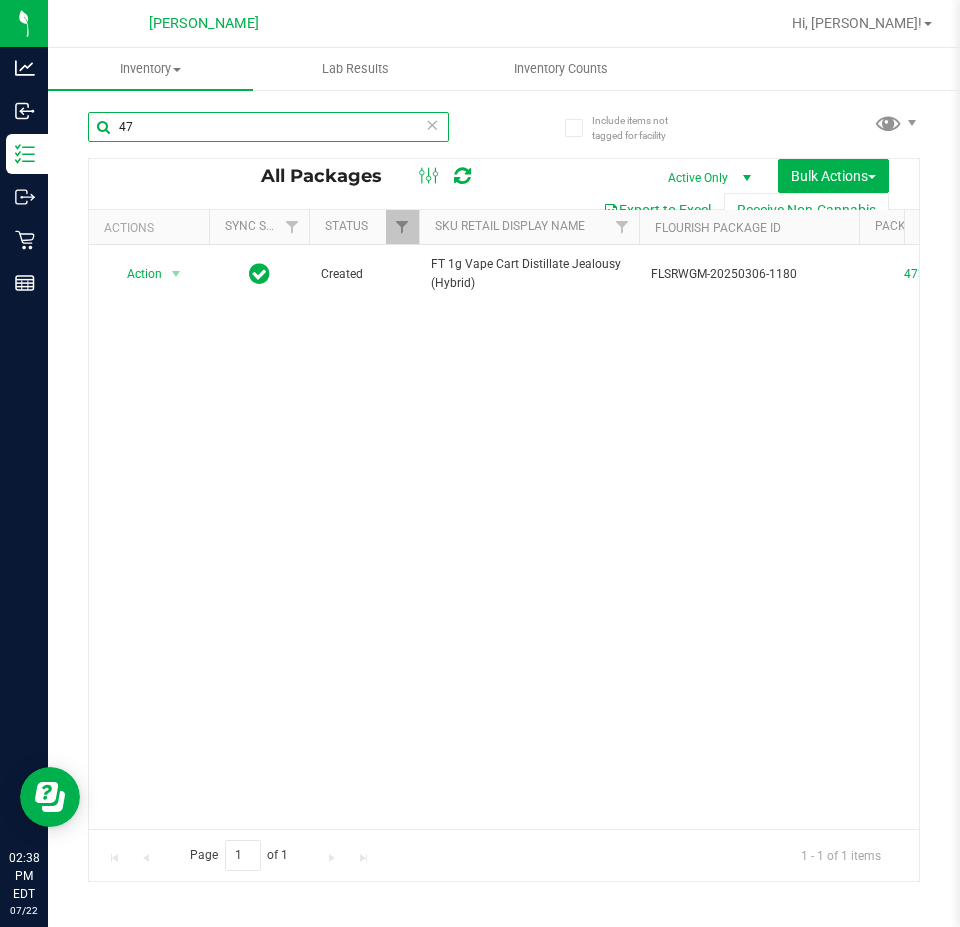 type on "4" 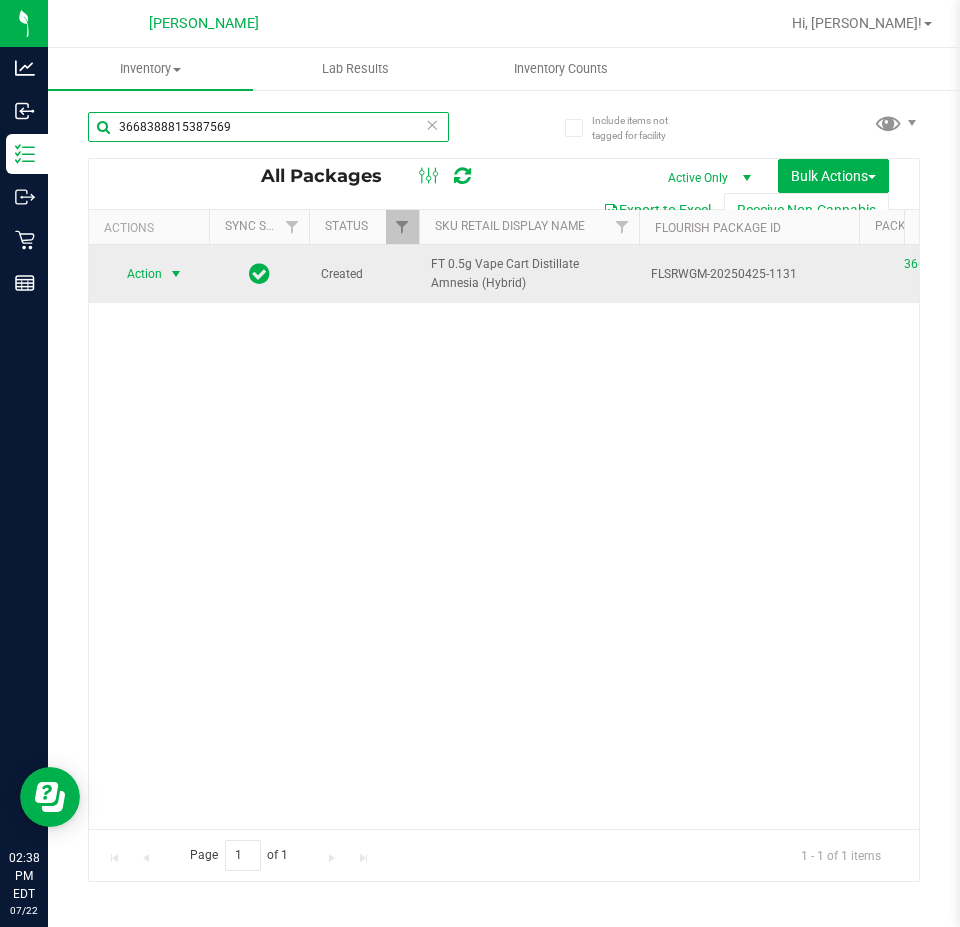 type on "3668388815387569" 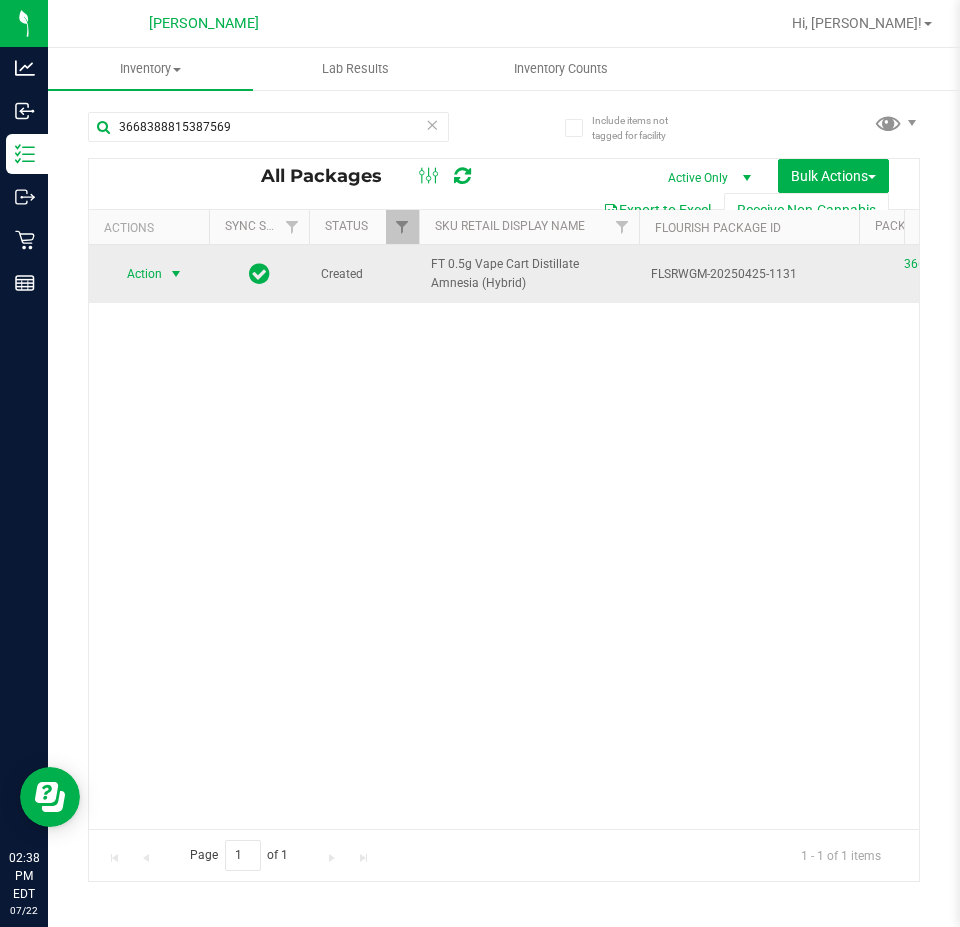 click at bounding box center (176, 274) 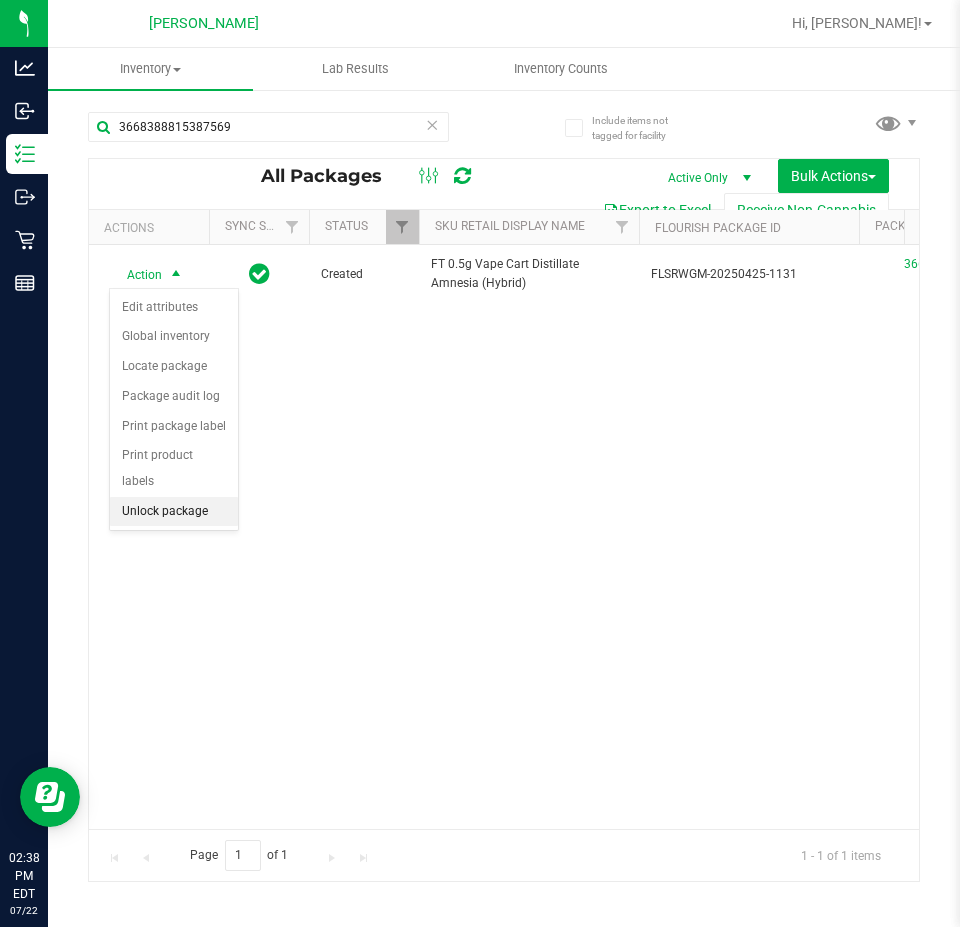 click on "Unlock package" at bounding box center (174, 512) 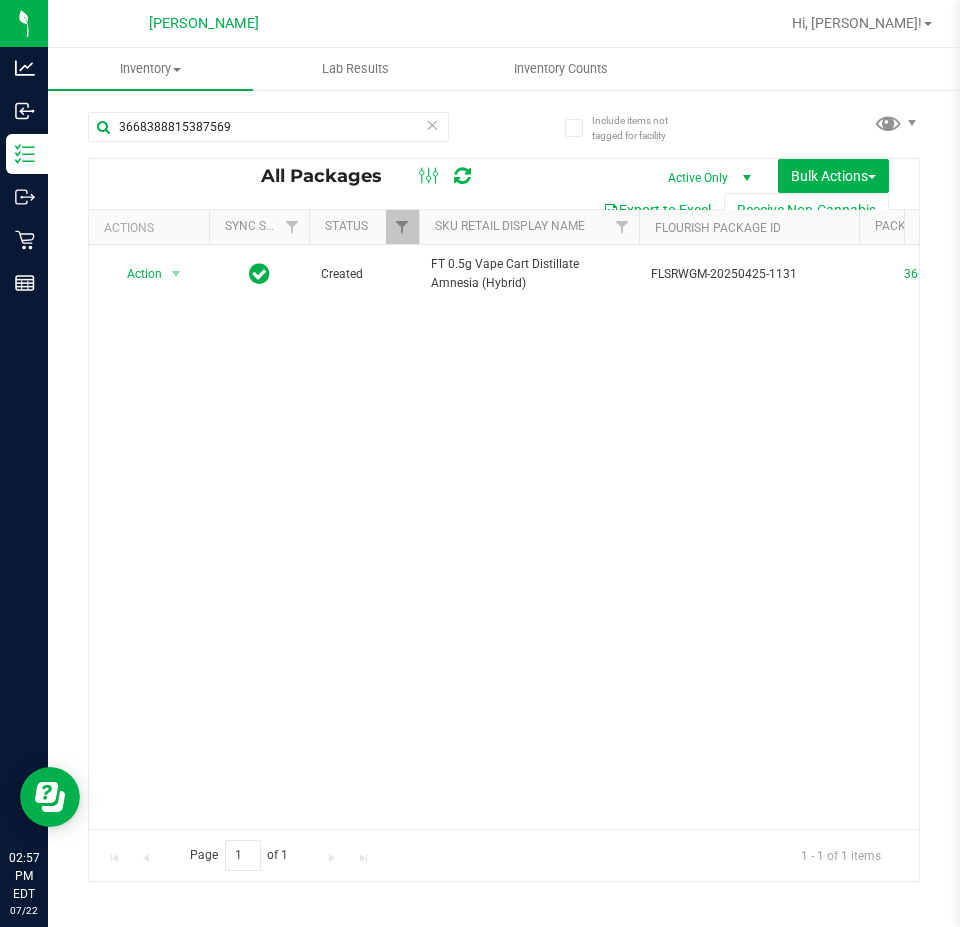click on "Action Action Adjust qty Create package Edit attributes Global inventory Locate package Lock package Package audit log Print package label Print product labels Schedule for destruction
Created
FT 0.5g Vape Cart Distillate Amnesia (Hybrid)
FLSRWGM-20250425-1131
3668388815387569
Amnesia
Each
(0.5 g ea.)
87.3000 $50.00000
Vape Cart Distillate
12
0
12
Apr 25, 2025 11:25:00 EDT
FT - VAPE CART DISTILLATE - 0.5G - AMN - HYB
BAP-CAR-FT-BDT-AMN.5M" at bounding box center (504, 537) 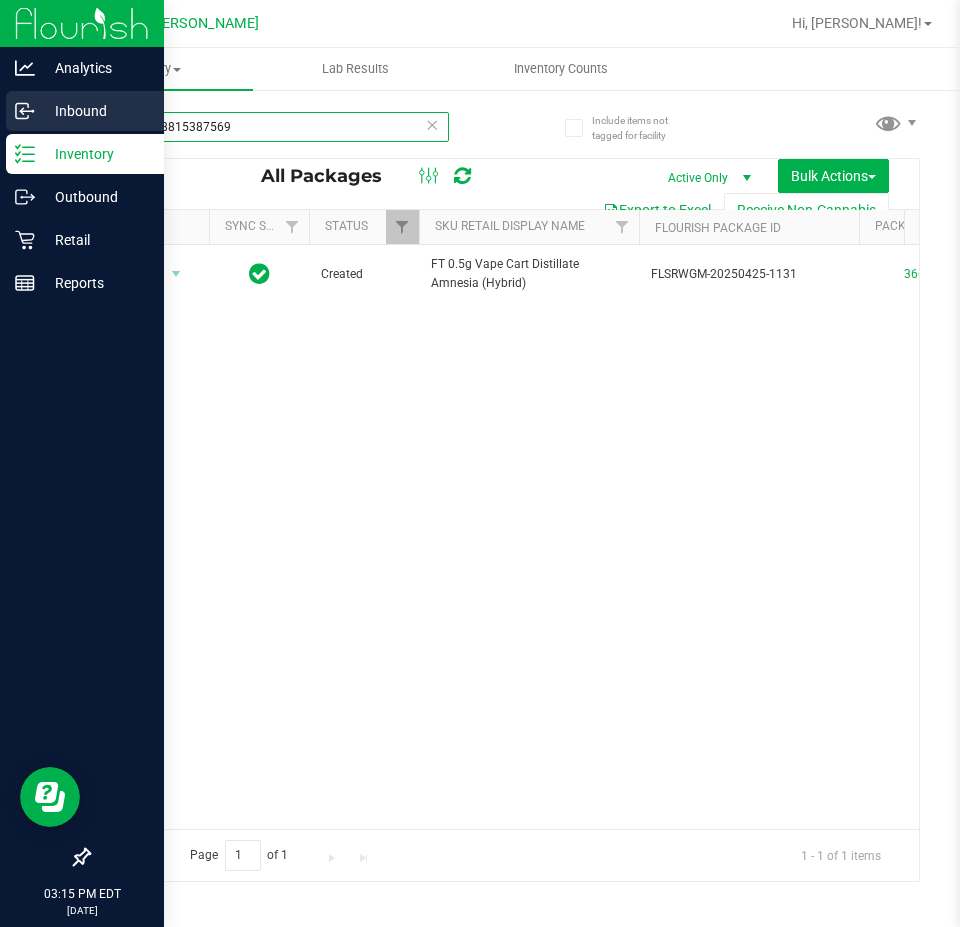 drag, startPoint x: 328, startPoint y: 139, endPoint x: 0, endPoint y: 127, distance: 328.21945 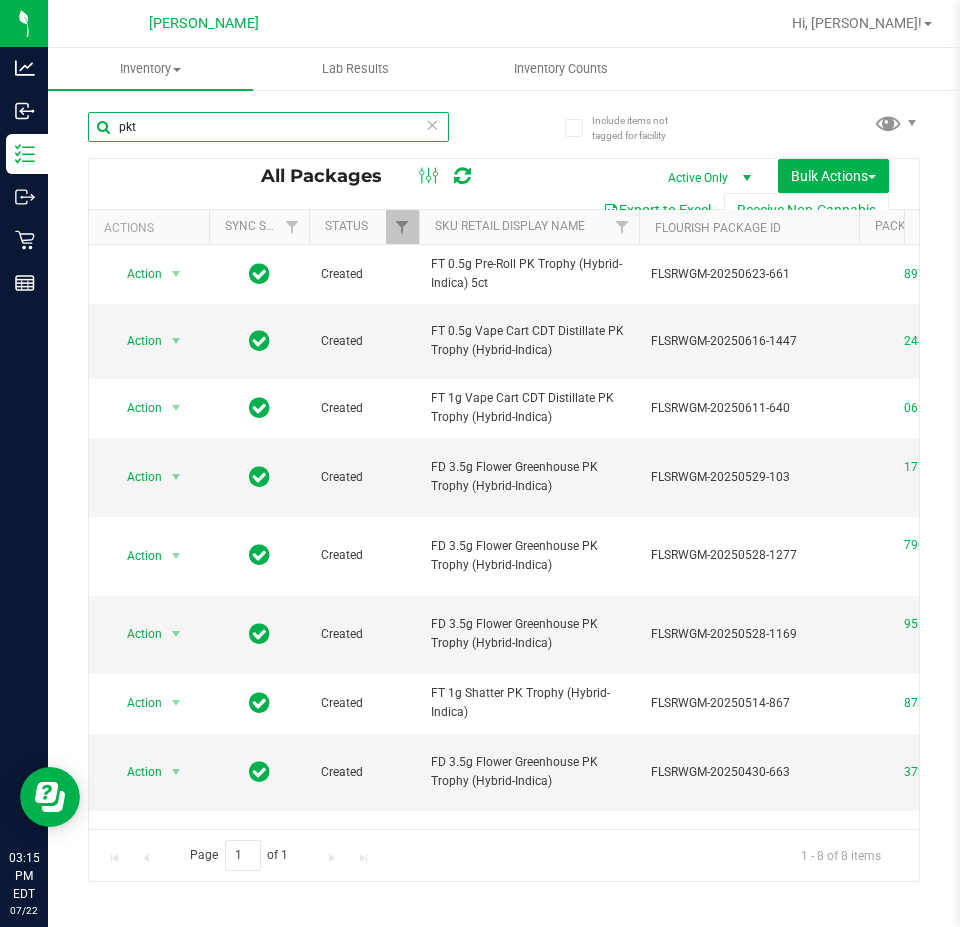 type on "pkt" 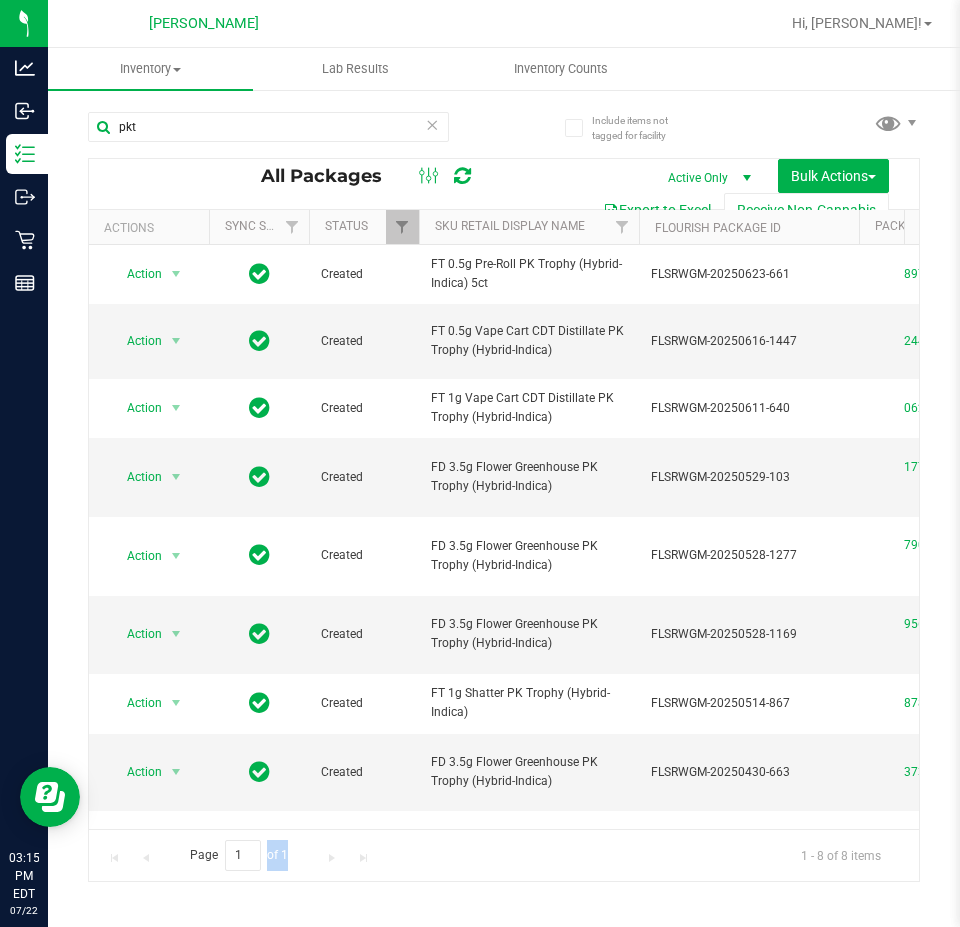 drag, startPoint x: 269, startPoint y: 833, endPoint x: 347, endPoint y: 832, distance: 78.00641 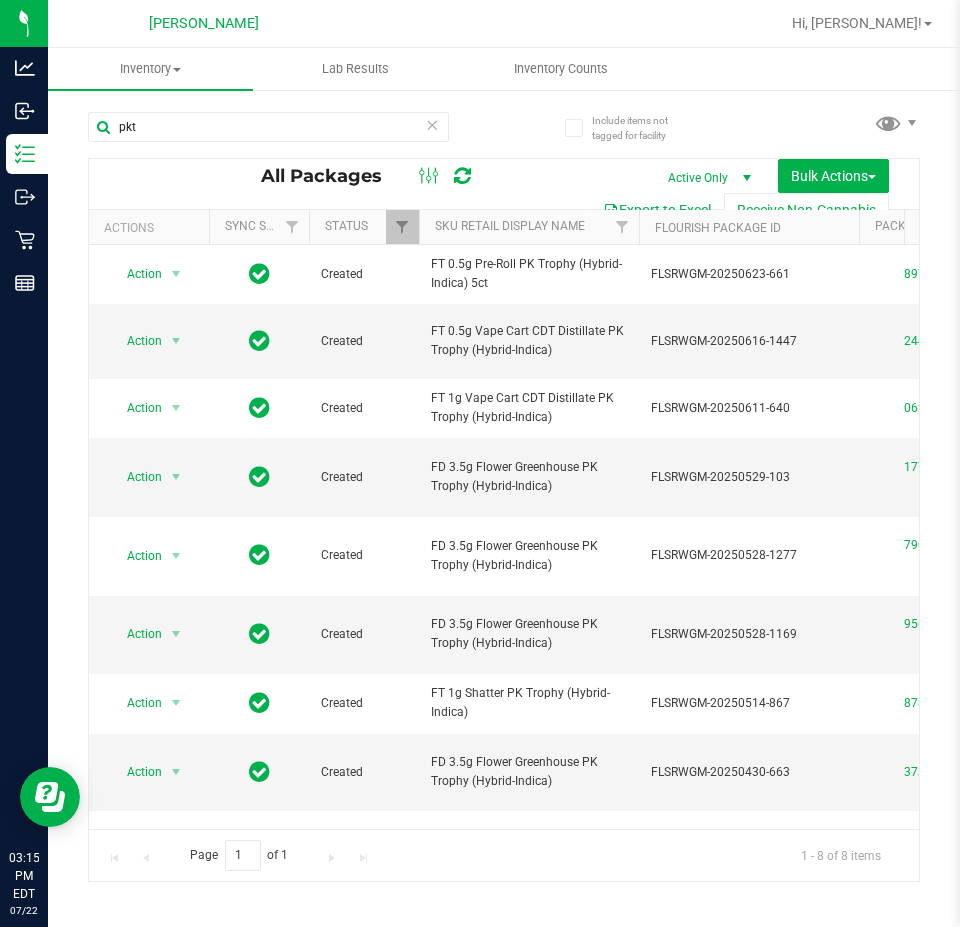 click on "Action Action Adjust qty Create package Edit attributes Global inventory Locate package Lock package Package audit log Print package label Print product labels Schedule for destruction
Created
FT 0.5g Pre-Roll PK Trophy (Hybrid-Indica) 5ct
FLSRWGM-20250623-661
8972517207862939
PK Trophy
Each
(2.5 g ea.)
18.8000 $29.00000
Raw Pre-Roll
1
0
1
Jun 23, 2025 09:51:00 EDT
FT - PRE-ROLL - 0.5G - 5CT - PKT - HYI
FLO-PRE-FT-PKT.5CT" at bounding box center [504, 537] 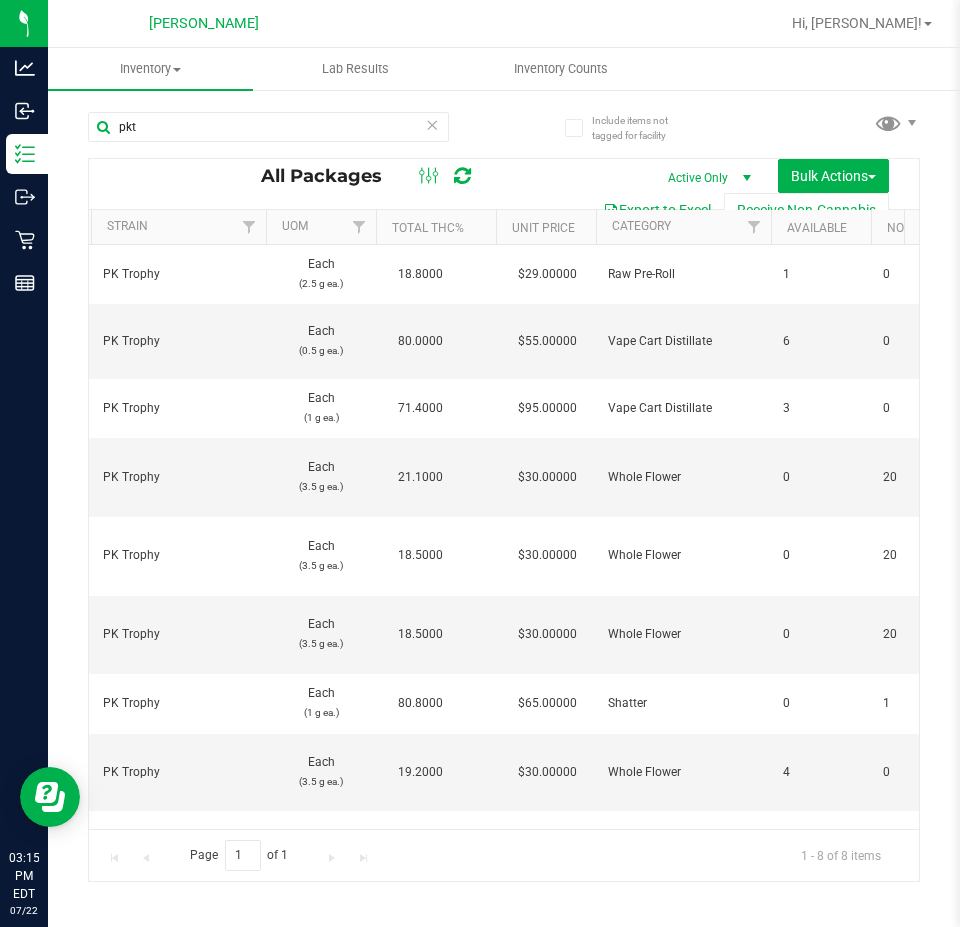 scroll, scrollTop: 0, scrollLeft: 1280, axis: horizontal 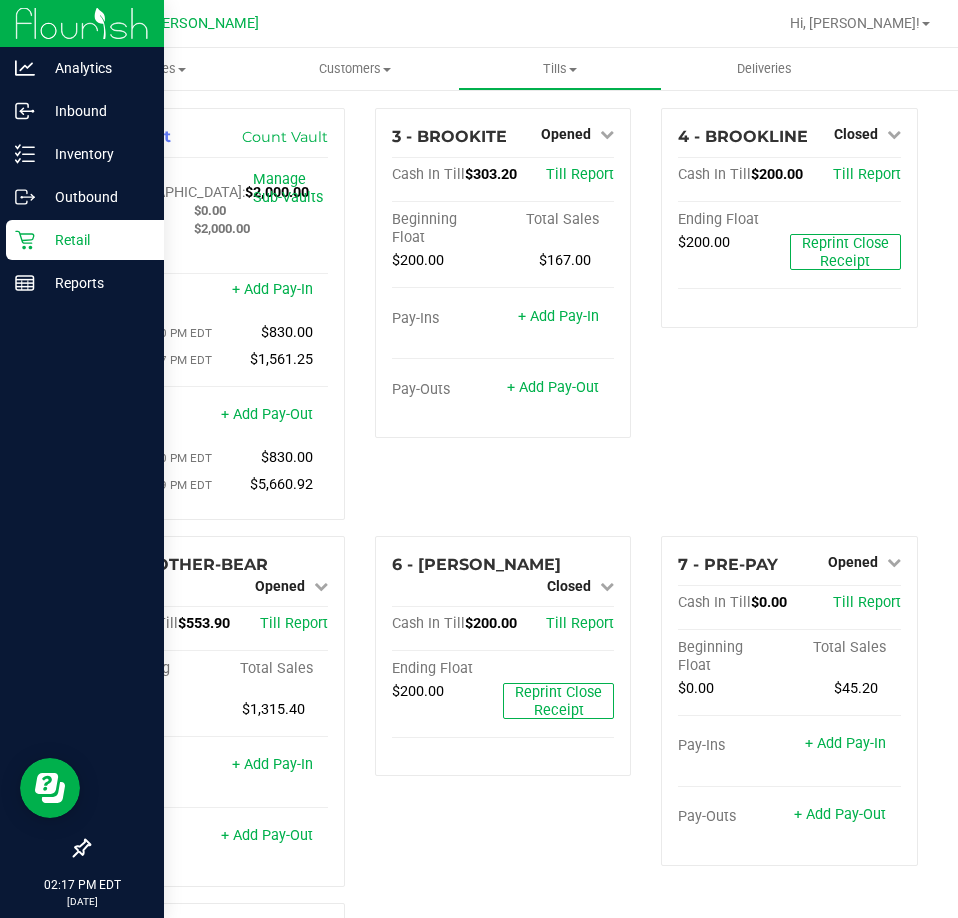 click 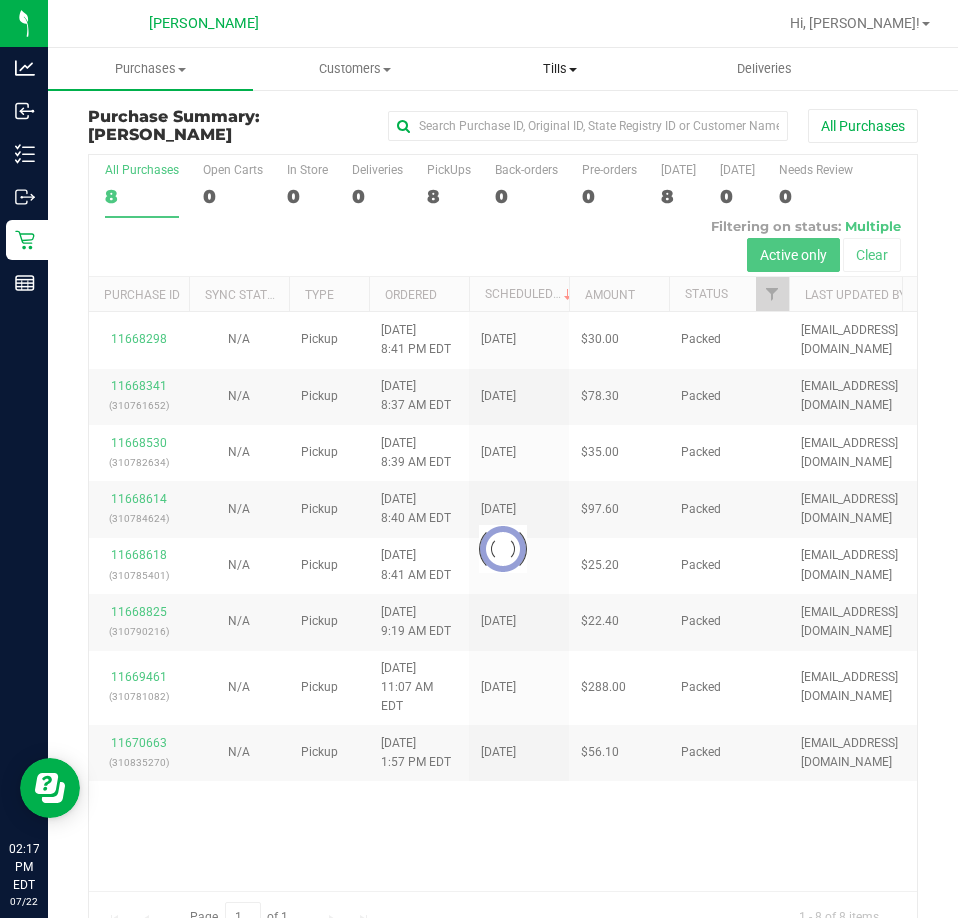 click on "Tills" at bounding box center (560, 69) 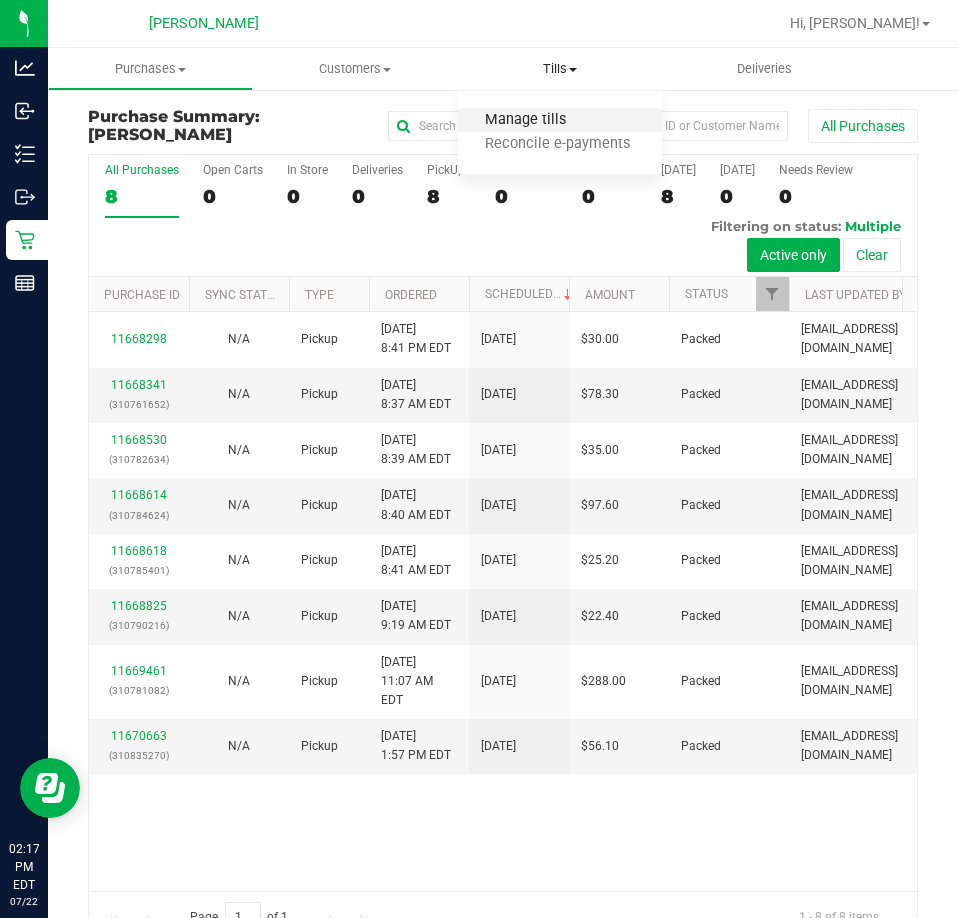 click on "Manage tills" at bounding box center [525, 120] 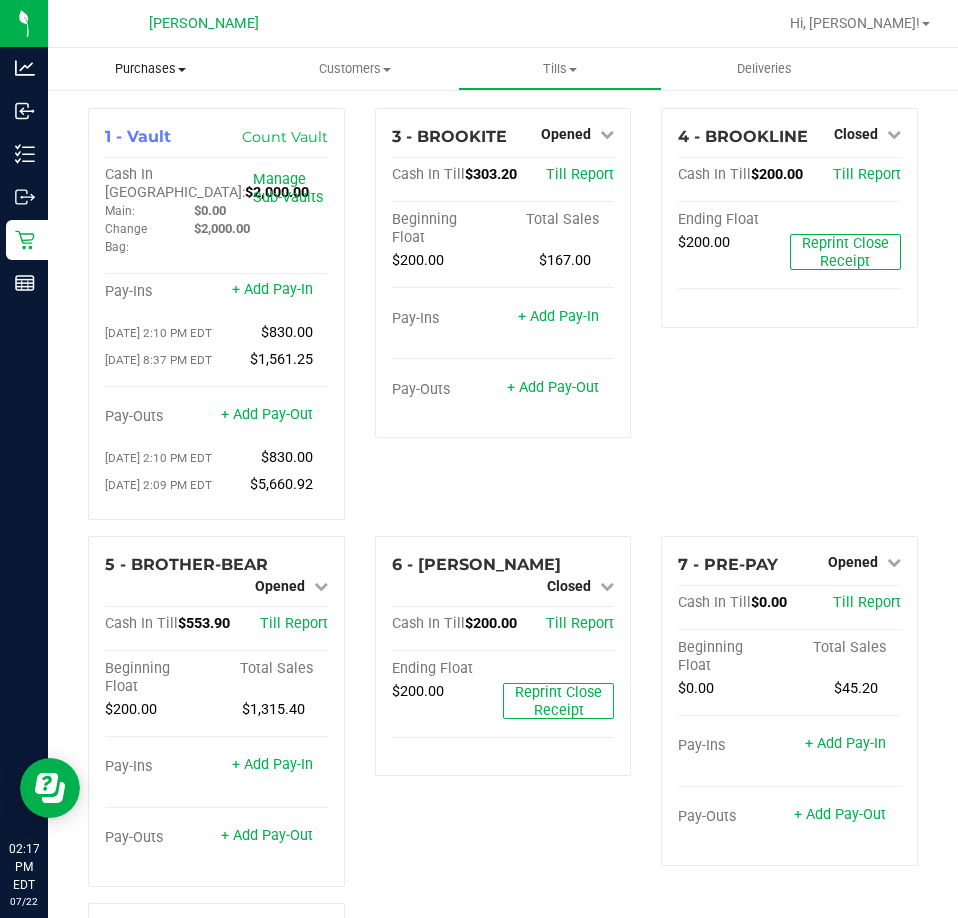 click on "Purchases" at bounding box center [150, 69] 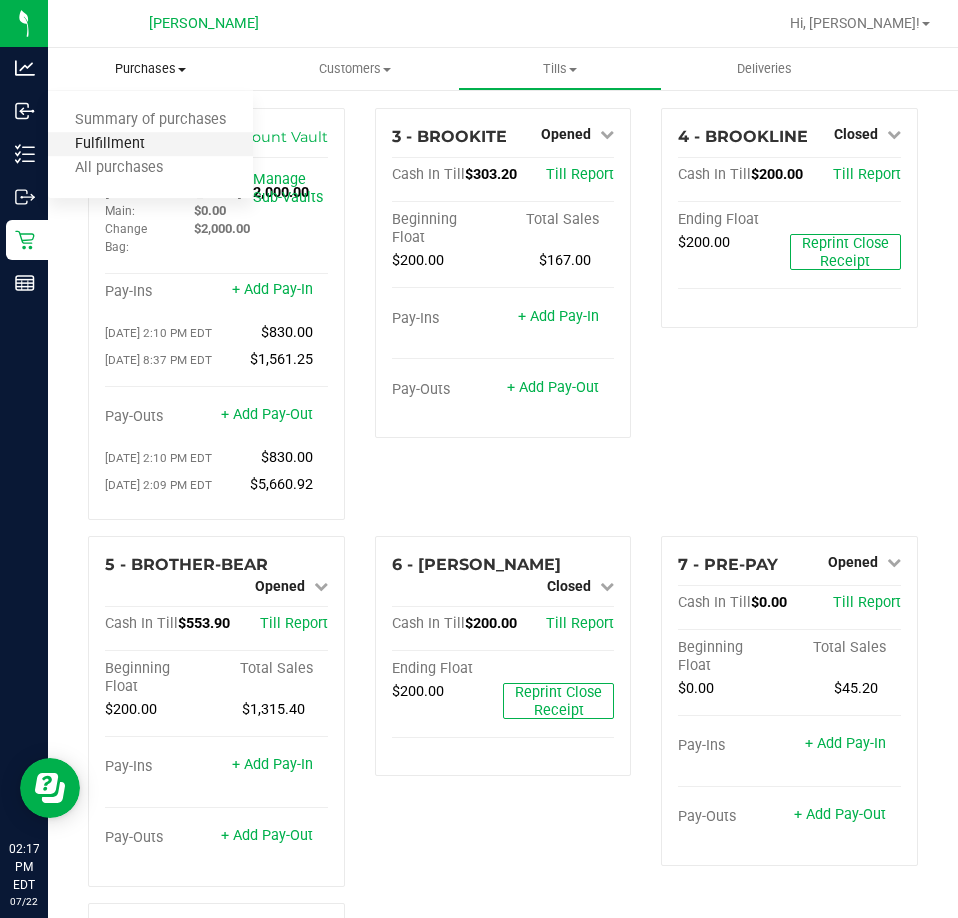 click on "Fulfillment" at bounding box center [110, 144] 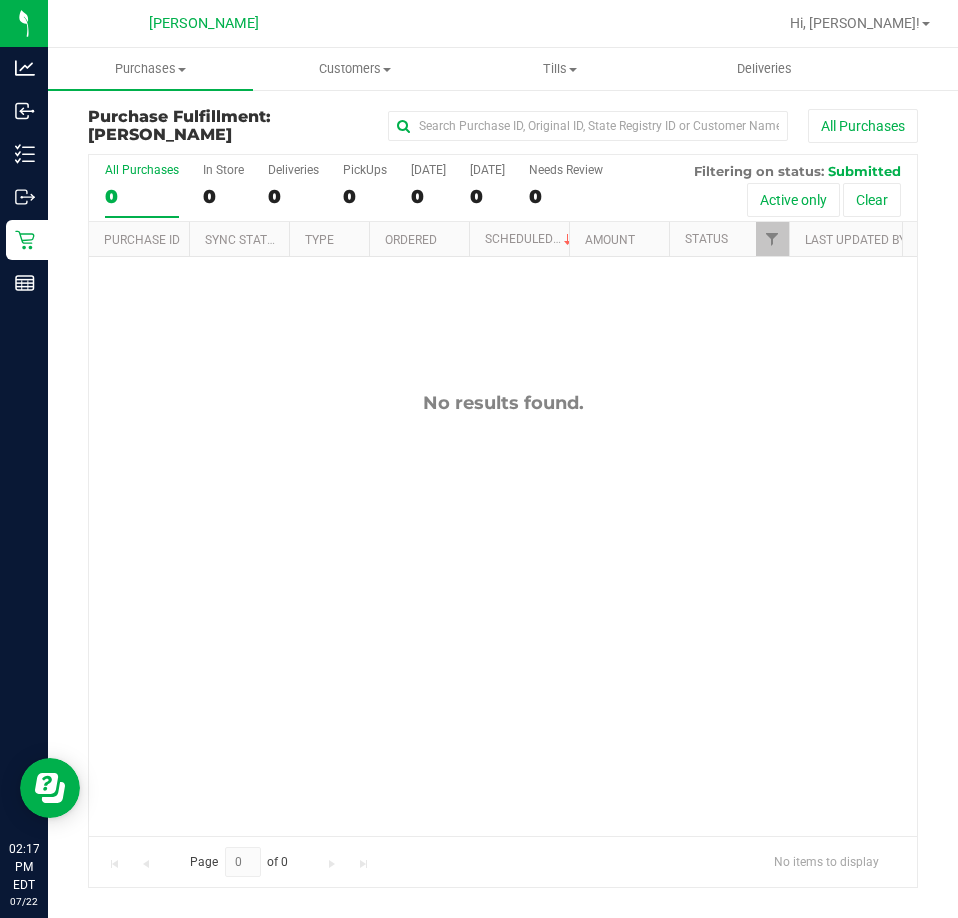 click on "No results found." at bounding box center [503, 613] 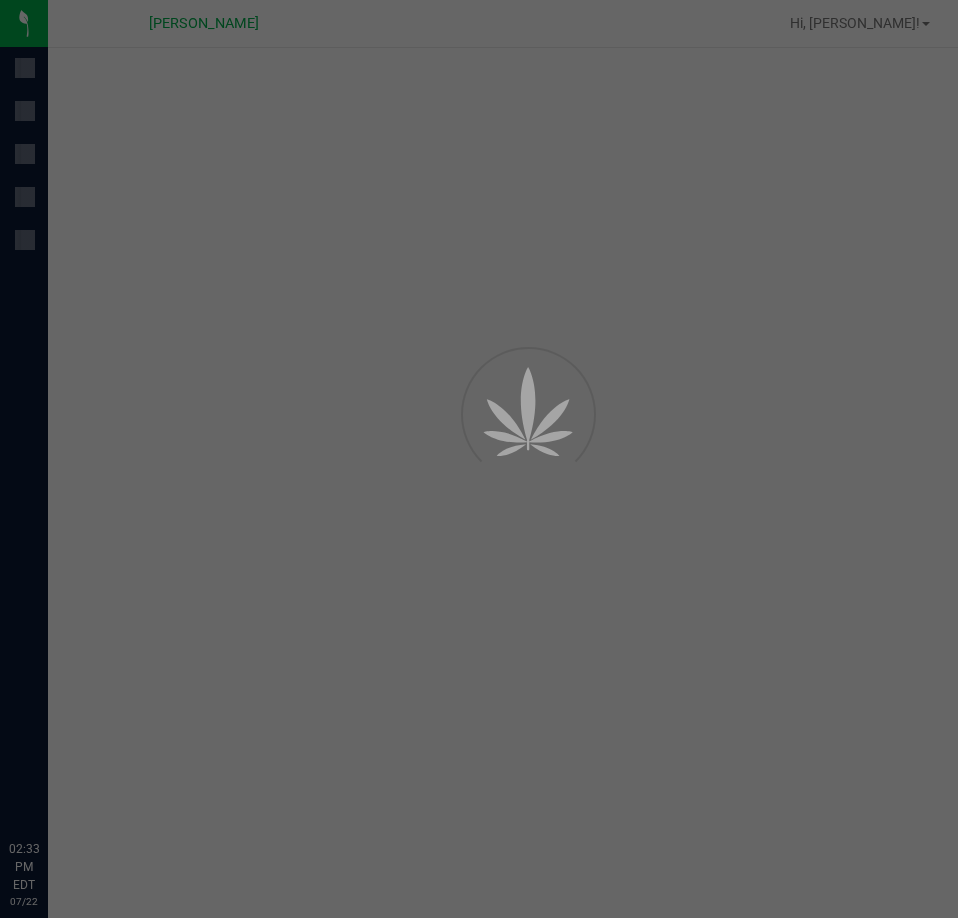 scroll, scrollTop: 0, scrollLeft: 0, axis: both 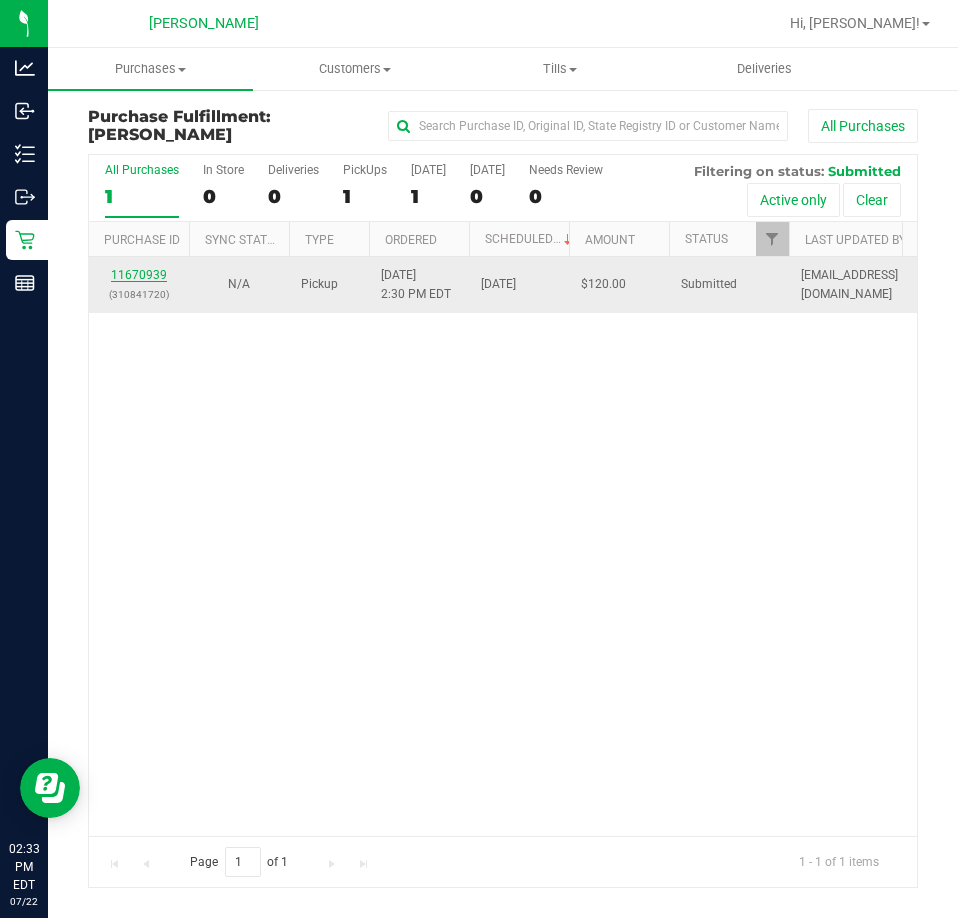 click on "11670939" at bounding box center [139, 275] 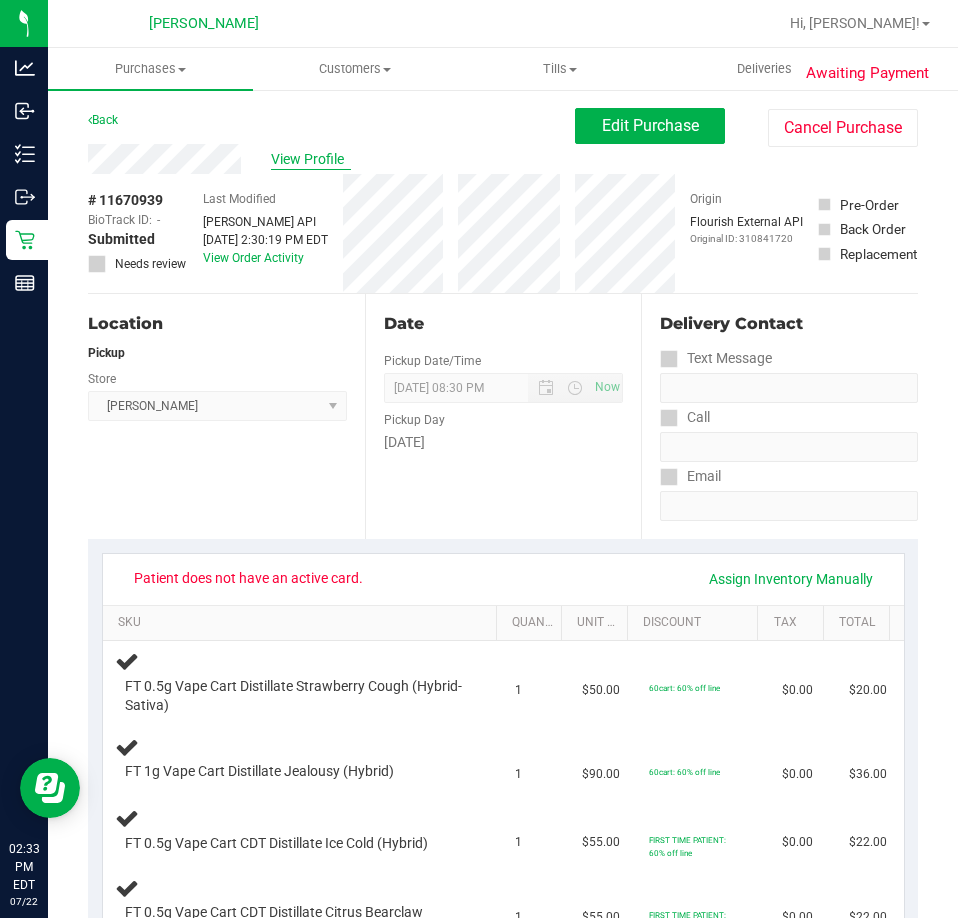 click on "View Profile" at bounding box center [311, 159] 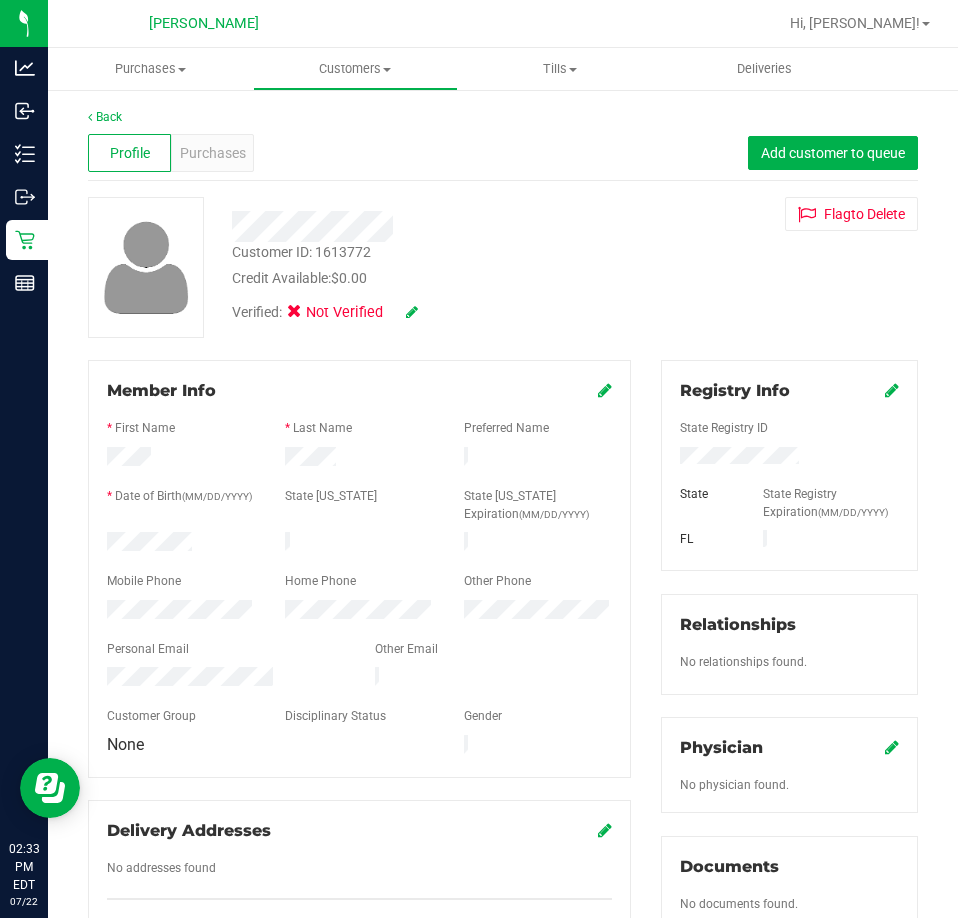 click on "Registry Info" at bounding box center [789, 391] 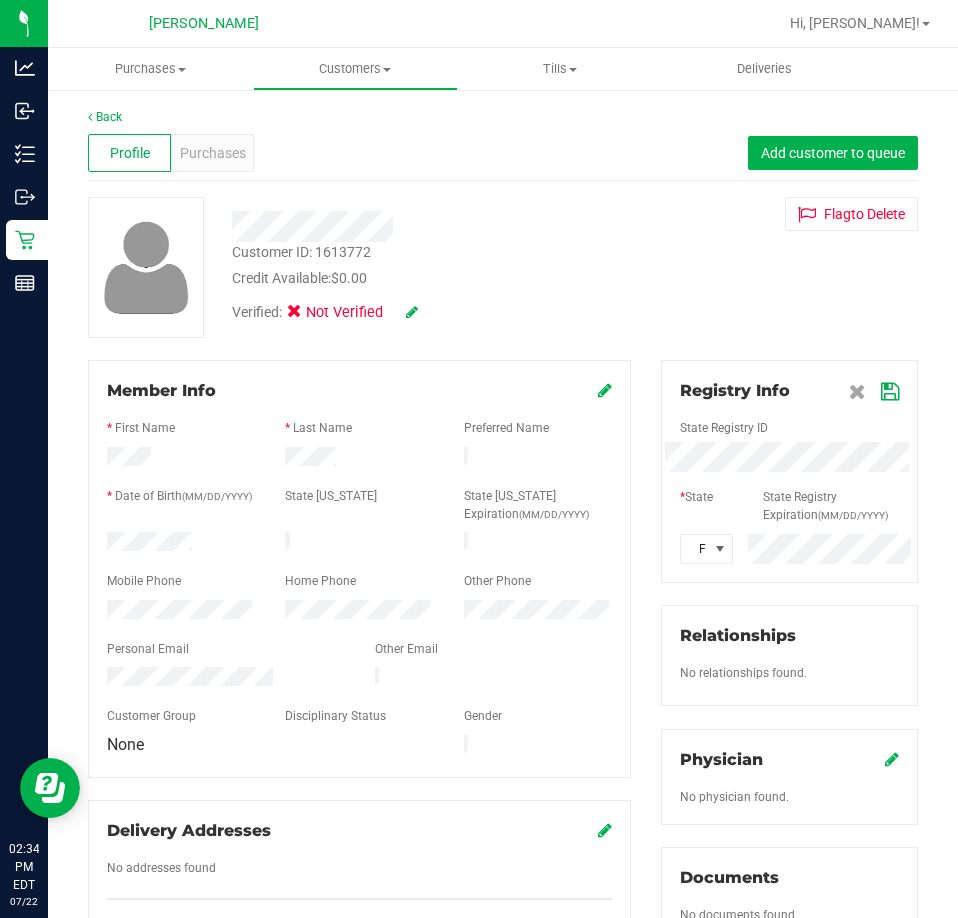 click on "Member Info
*
First Name
*
Last Name
Preferred Name
*
Date of Birth
(MM/DD/YYYY)
State ID
State ID Expiration
(MM/DD/YYYY)" at bounding box center (503, 884) 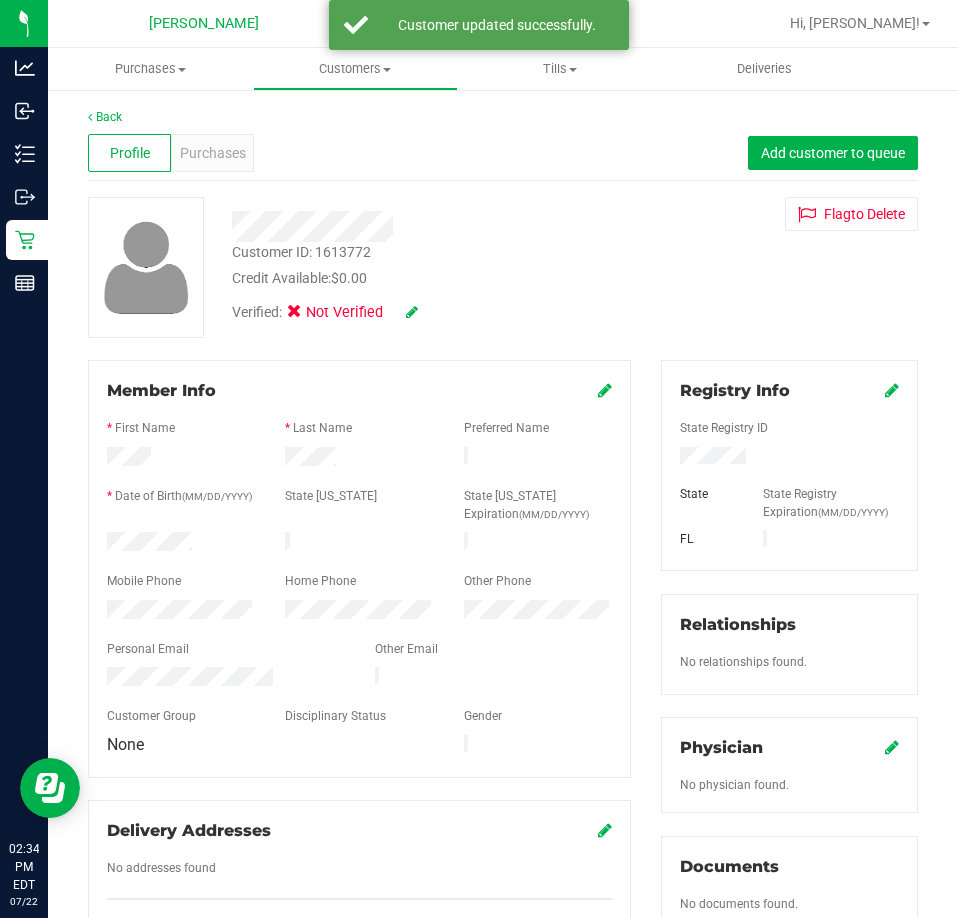 click at bounding box center (412, 312) 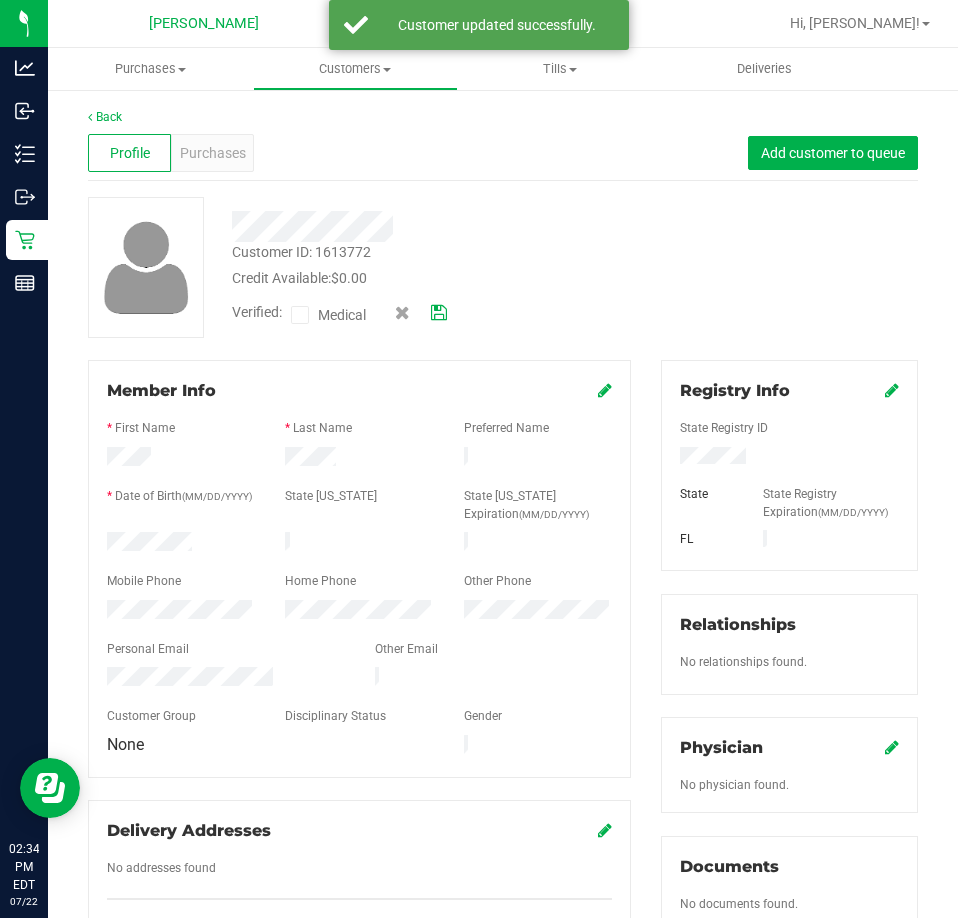 click at bounding box center [300, 315] 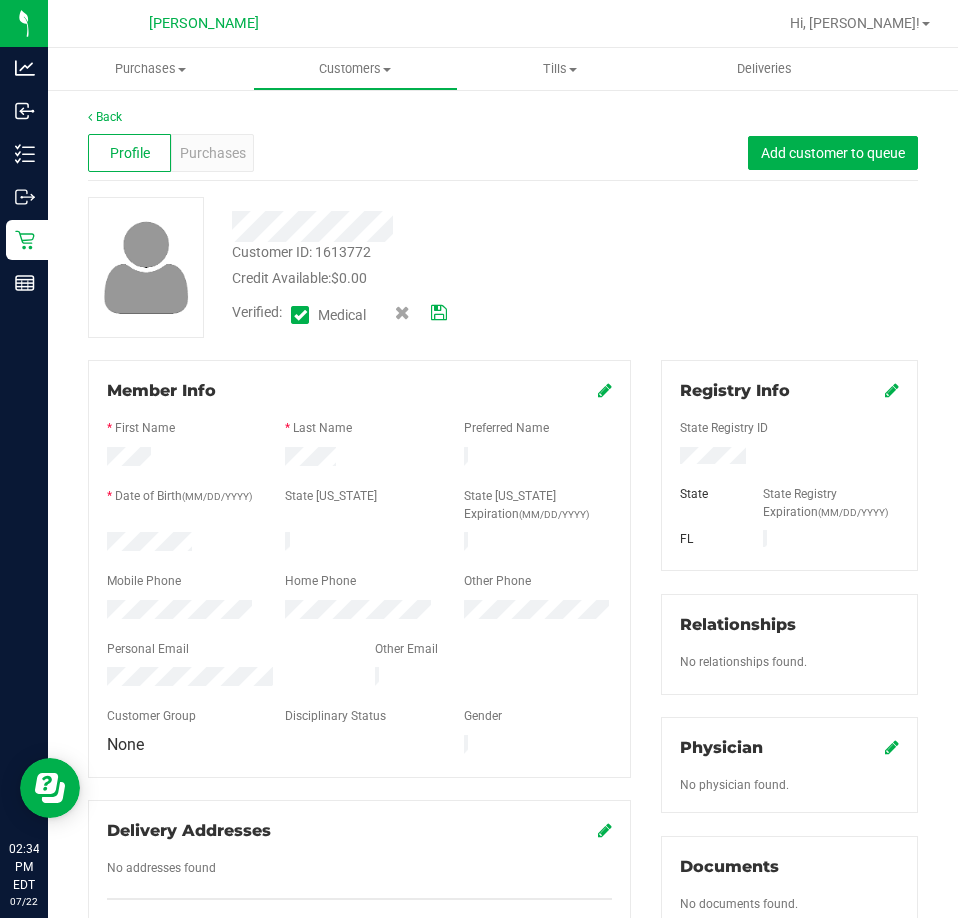 click at bounding box center [439, 313] 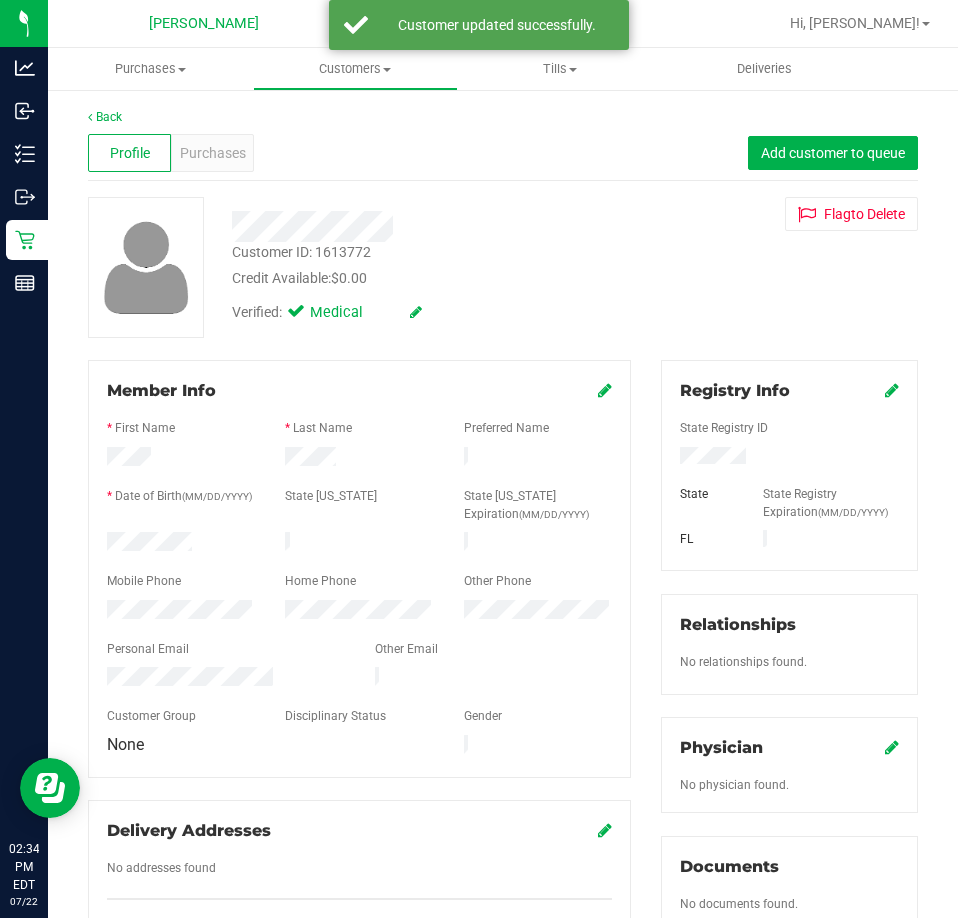 click at bounding box center [432, 226] 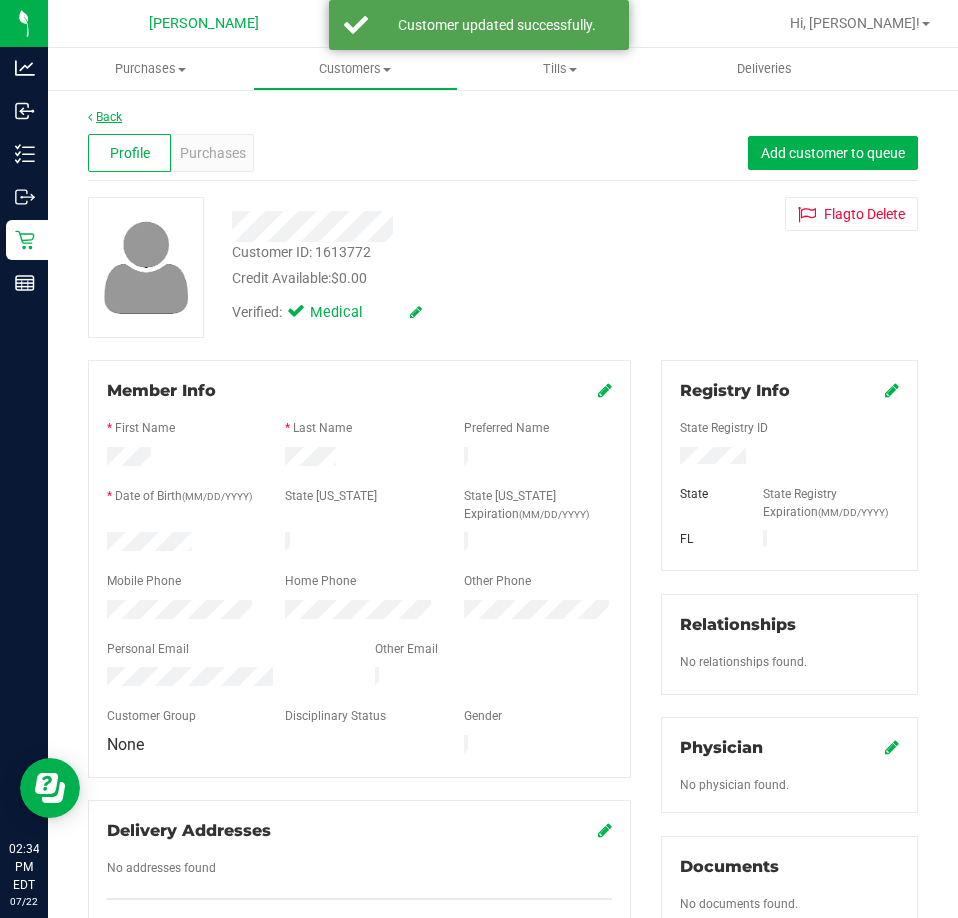 click on "Back" at bounding box center [105, 117] 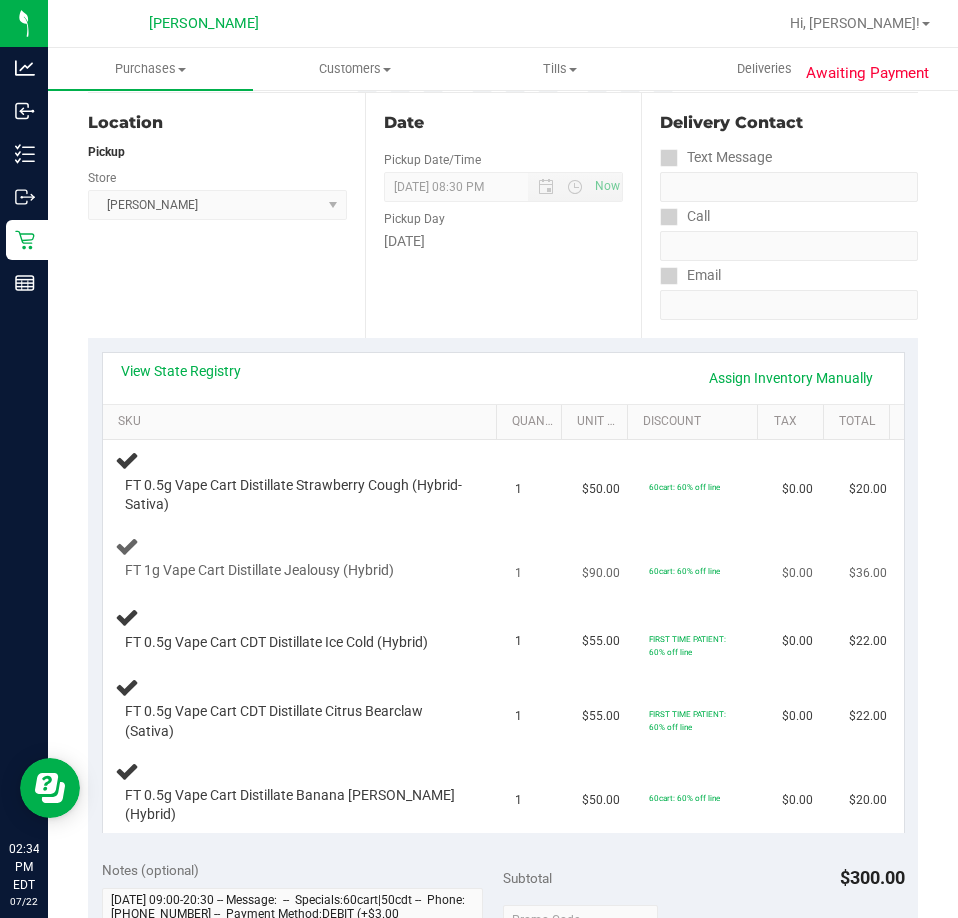 scroll, scrollTop: 400, scrollLeft: 0, axis: vertical 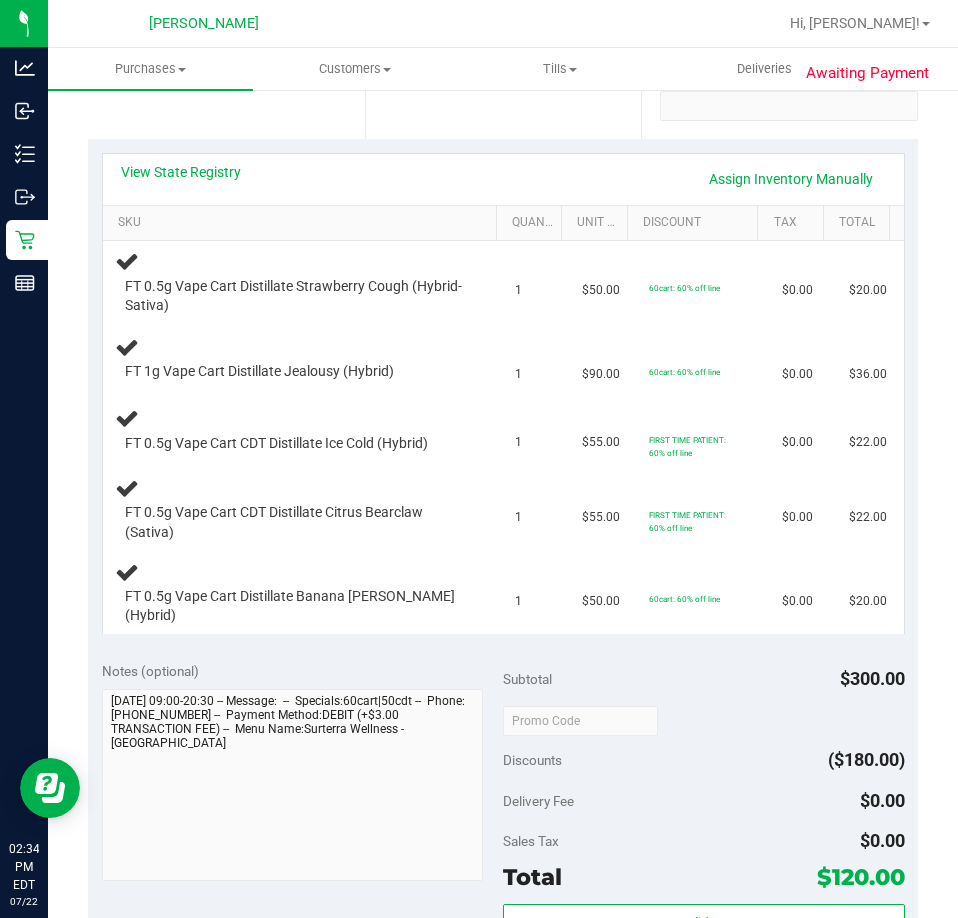 click on "View State Registry
Assign Inventory Manually" at bounding box center (503, 179) 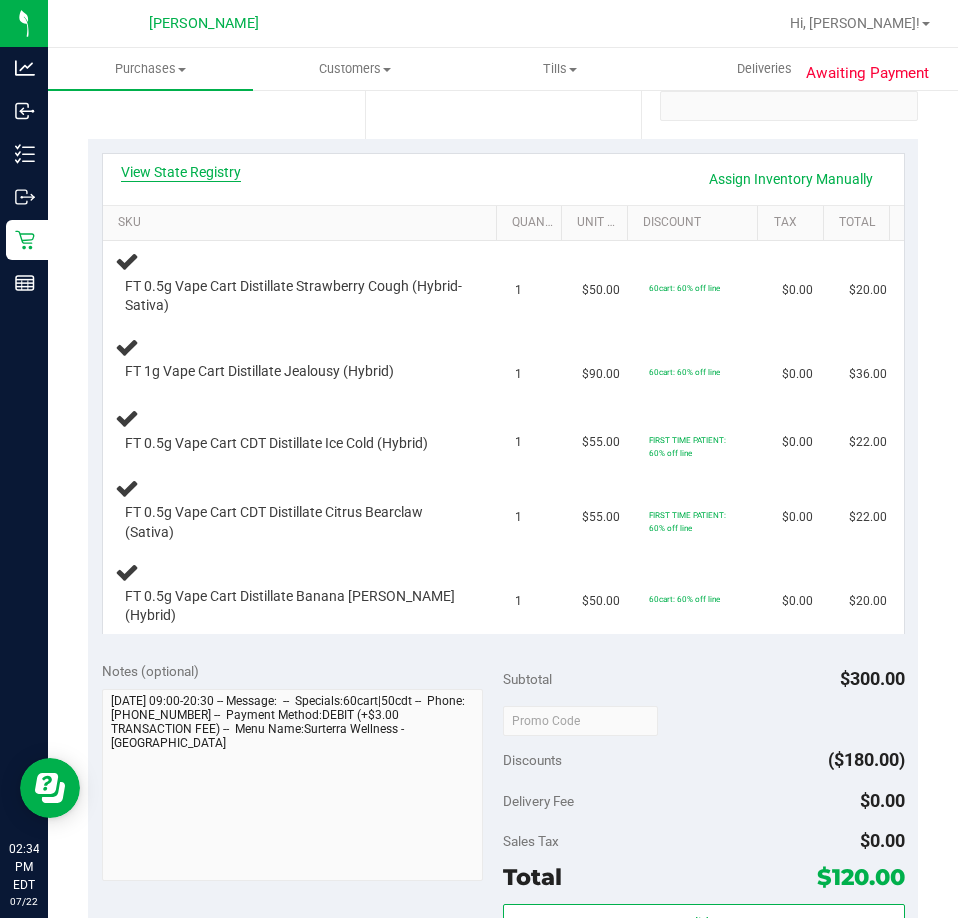 click on "View State Registry" at bounding box center (181, 172) 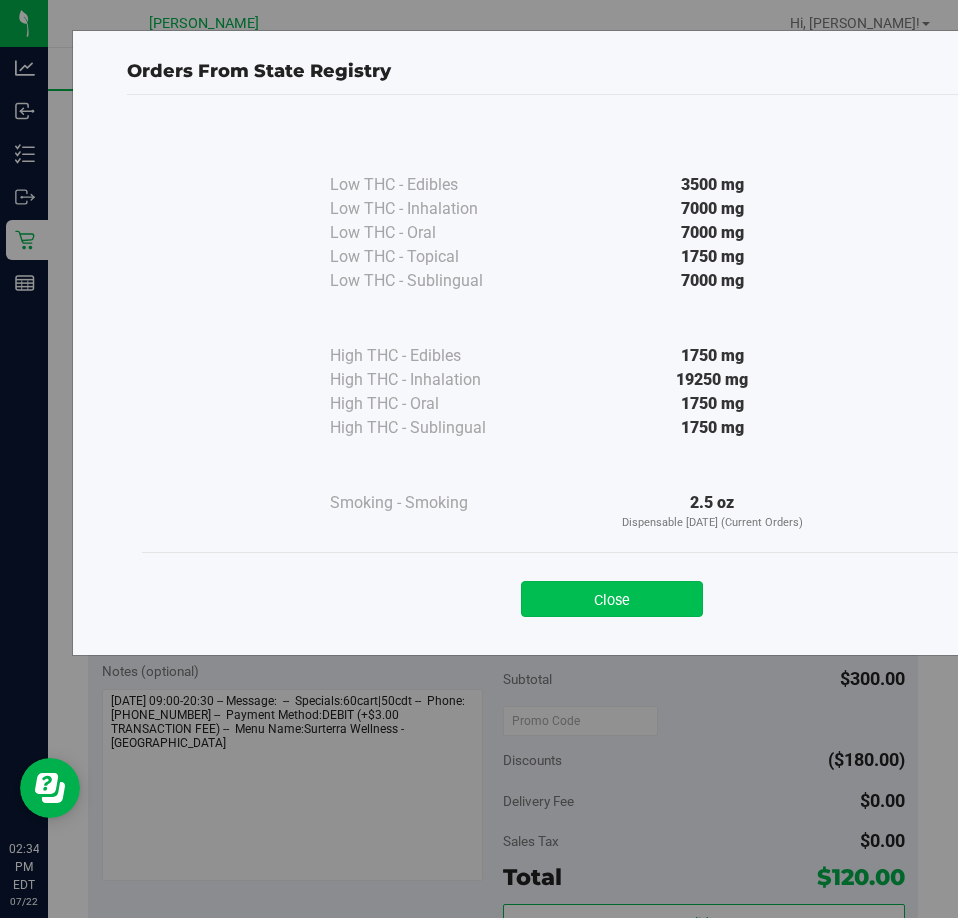 click on "Close" at bounding box center [612, 599] 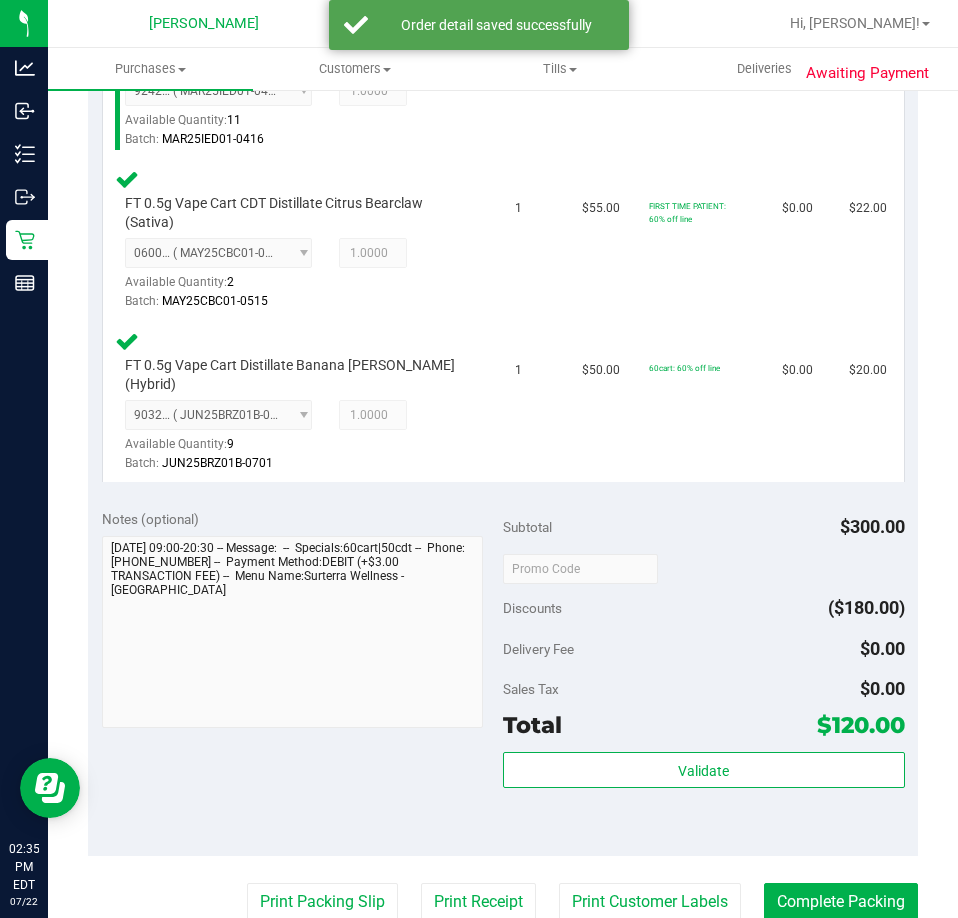 scroll, scrollTop: 1064, scrollLeft: 0, axis: vertical 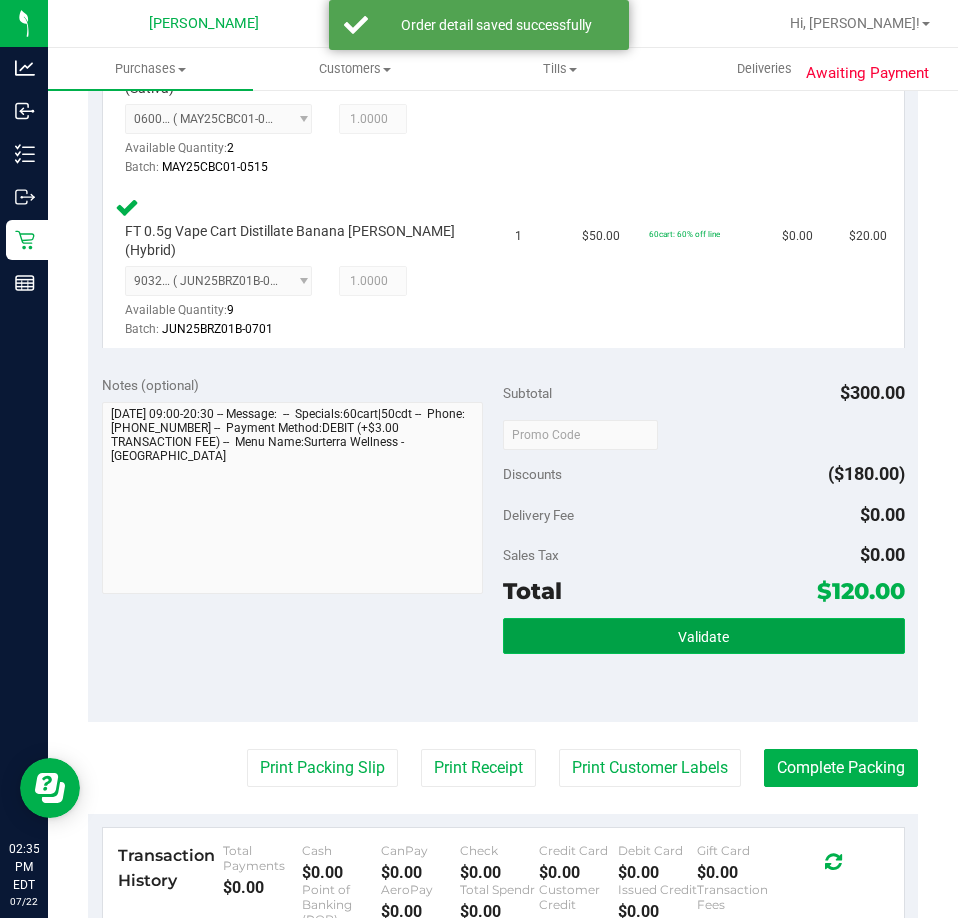 click on "Validate" at bounding box center [704, 636] 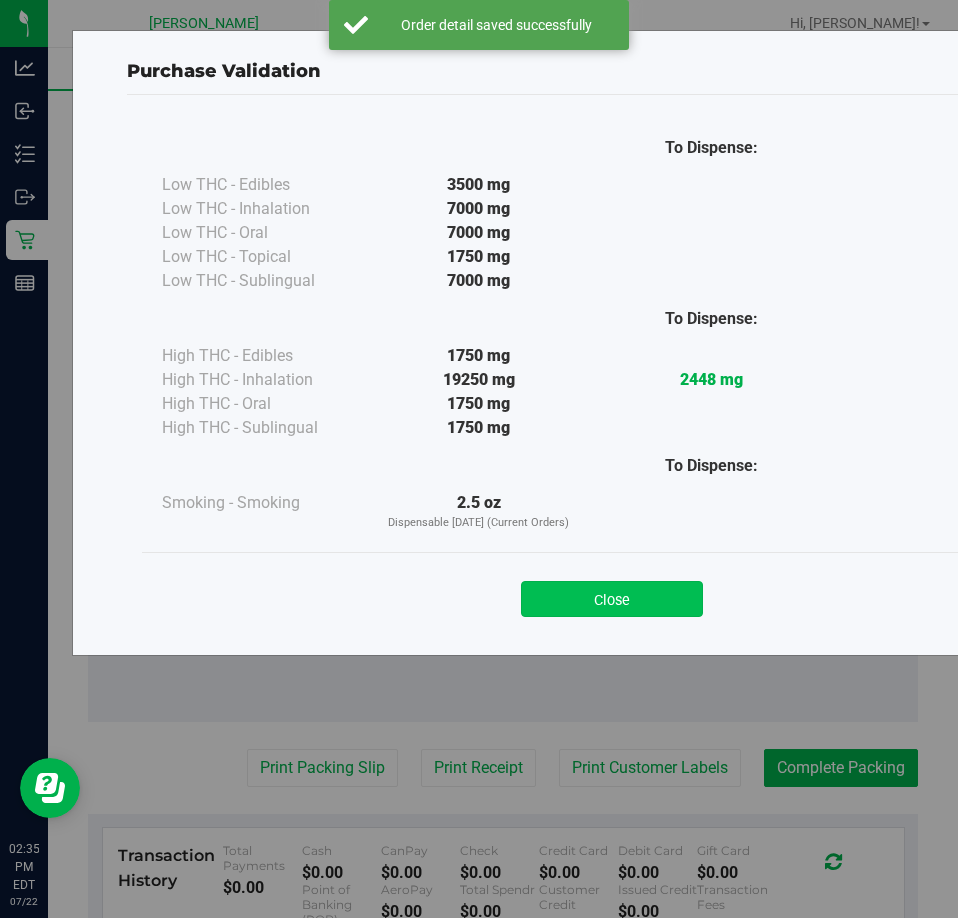 click on "Close" at bounding box center (612, 599) 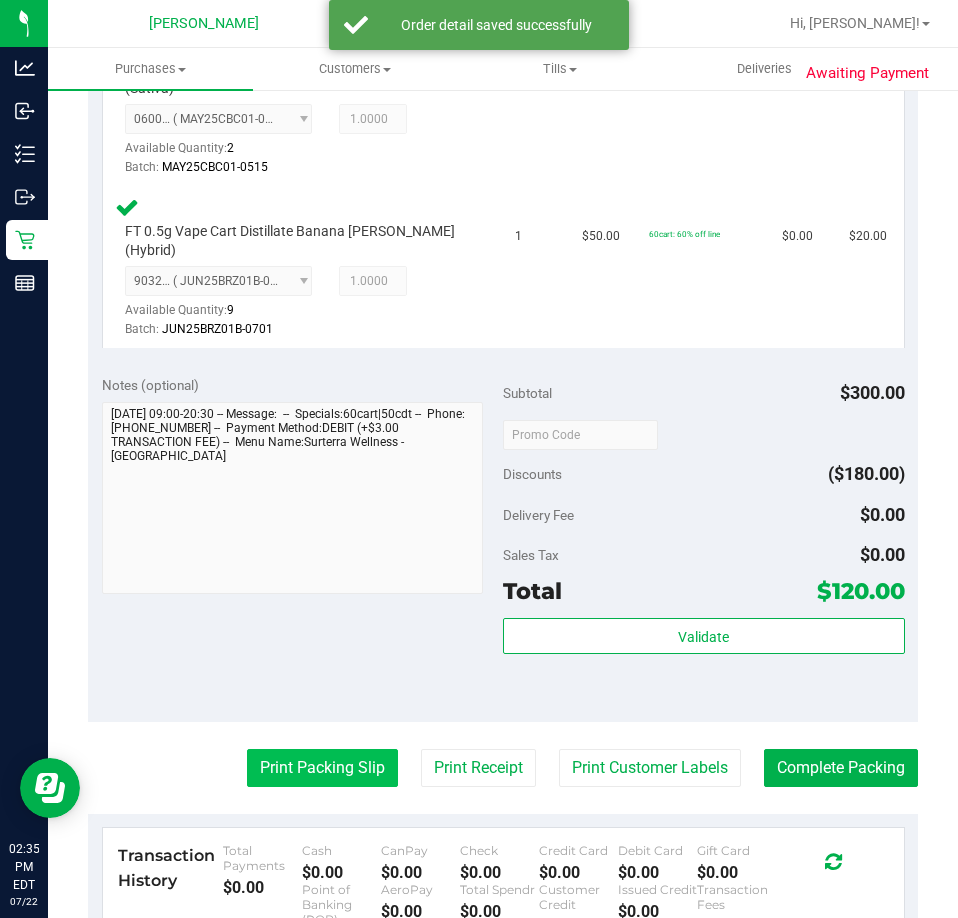 click on "Print Packing Slip" at bounding box center (322, 768) 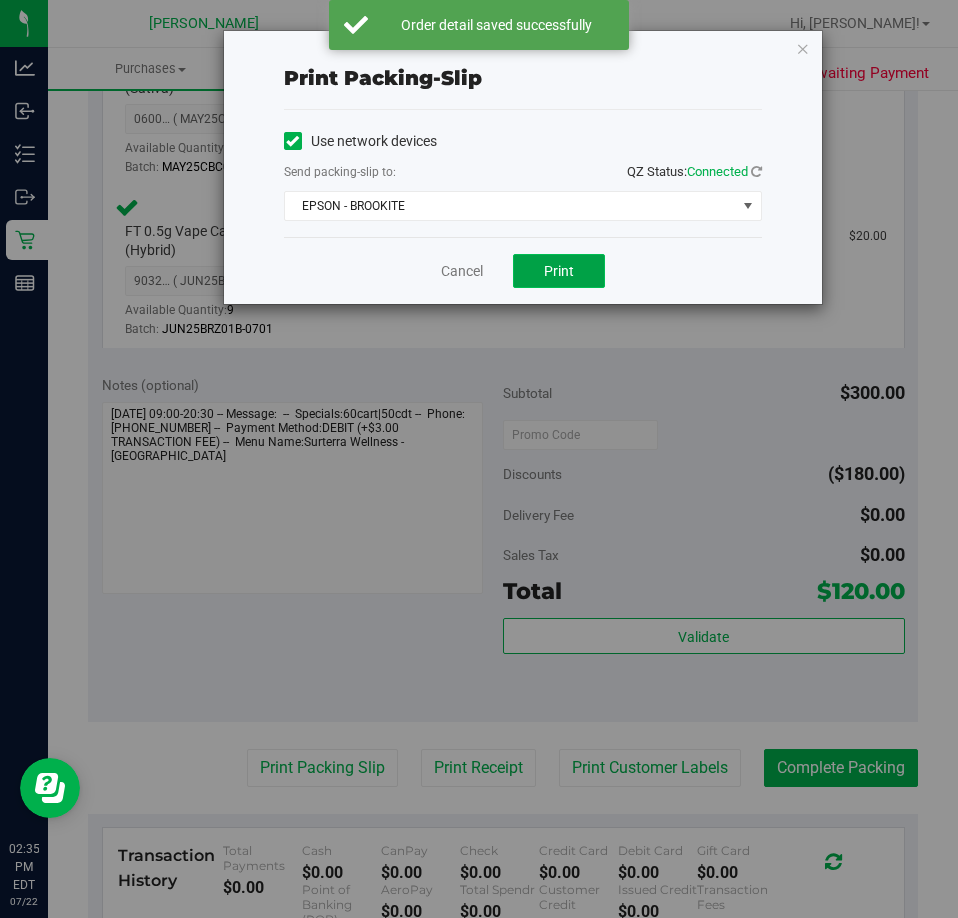 click on "Print" at bounding box center (559, 271) 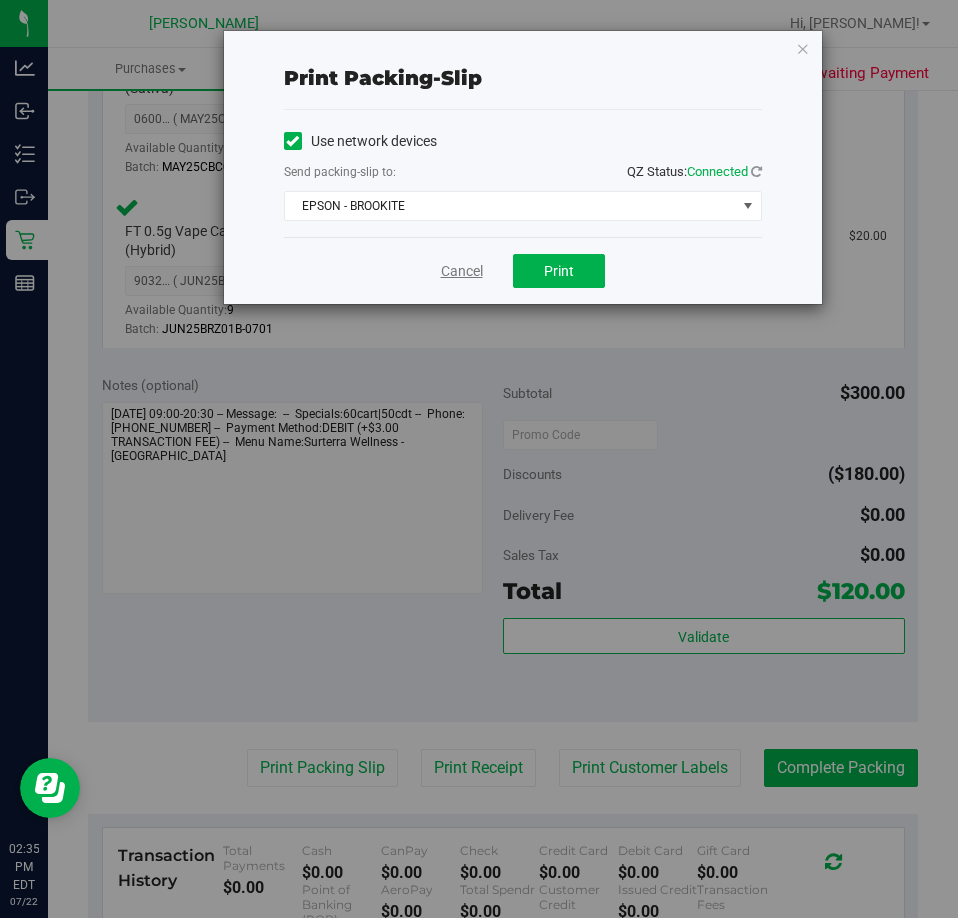 click on "Cancel" at bounding box center [462, 271] 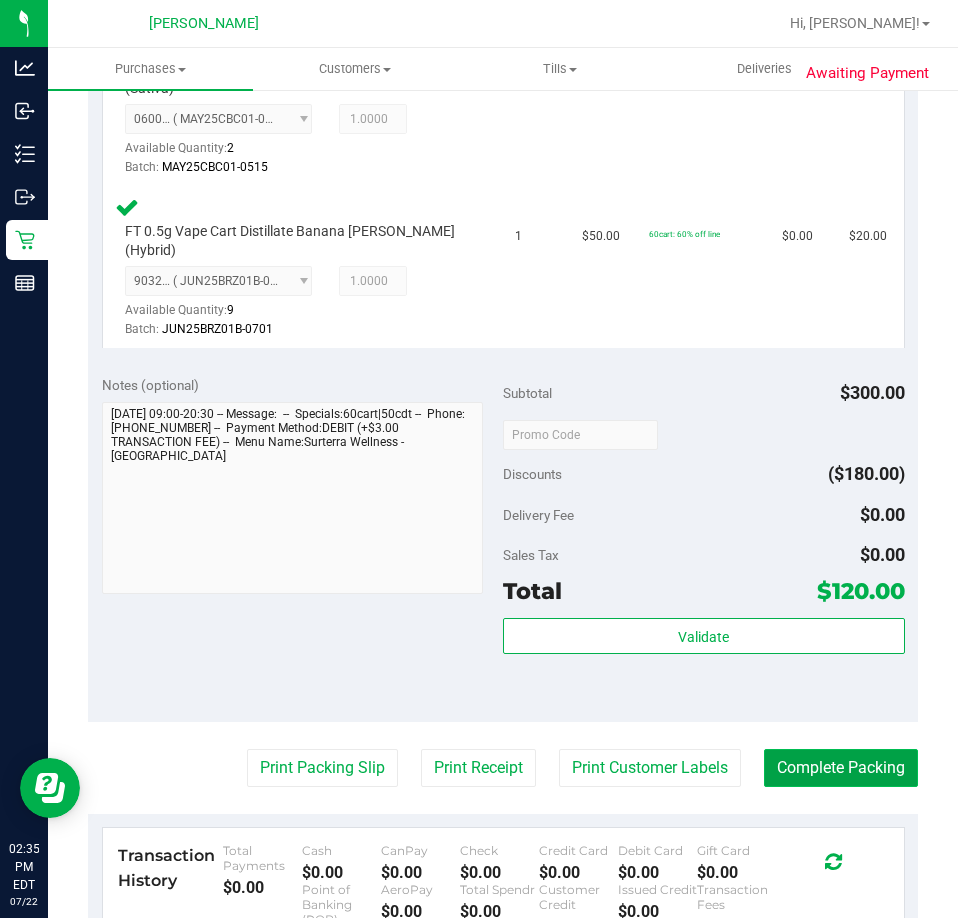 click on "Complete Packing" at bounding box center [841, 768] 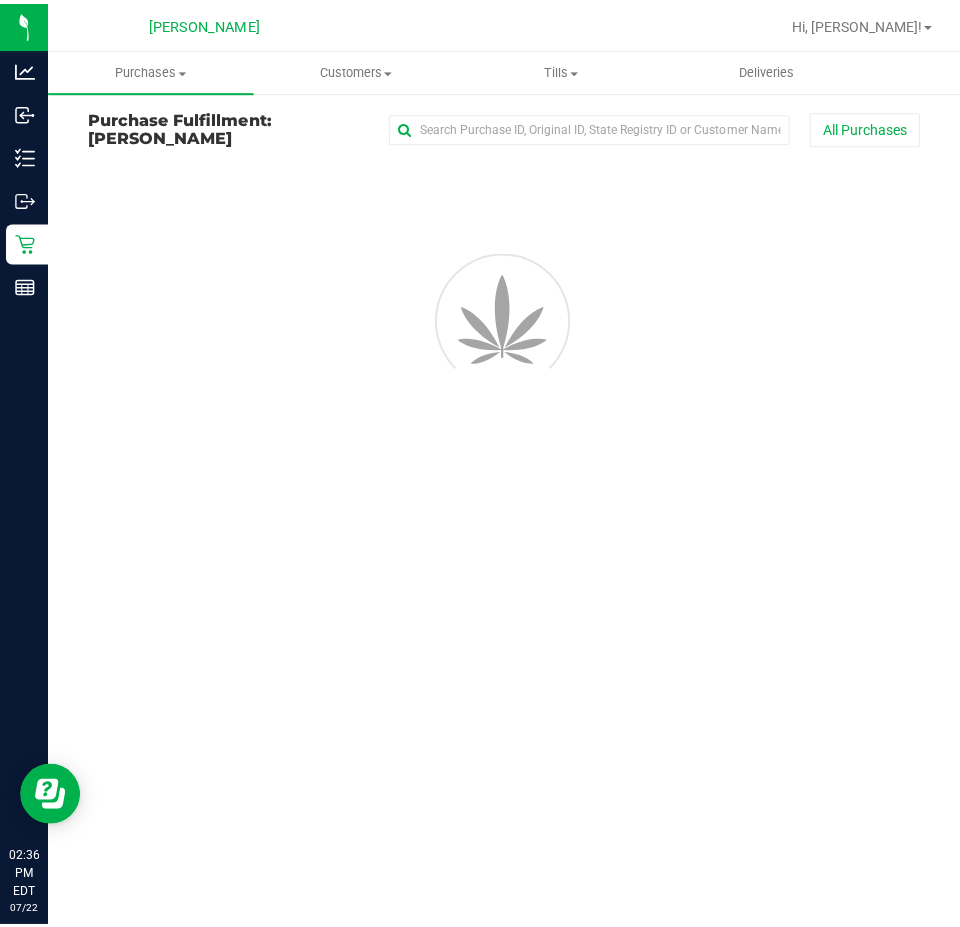 scroll, scrollTop: 0, scrollLeft: 0, axis: both 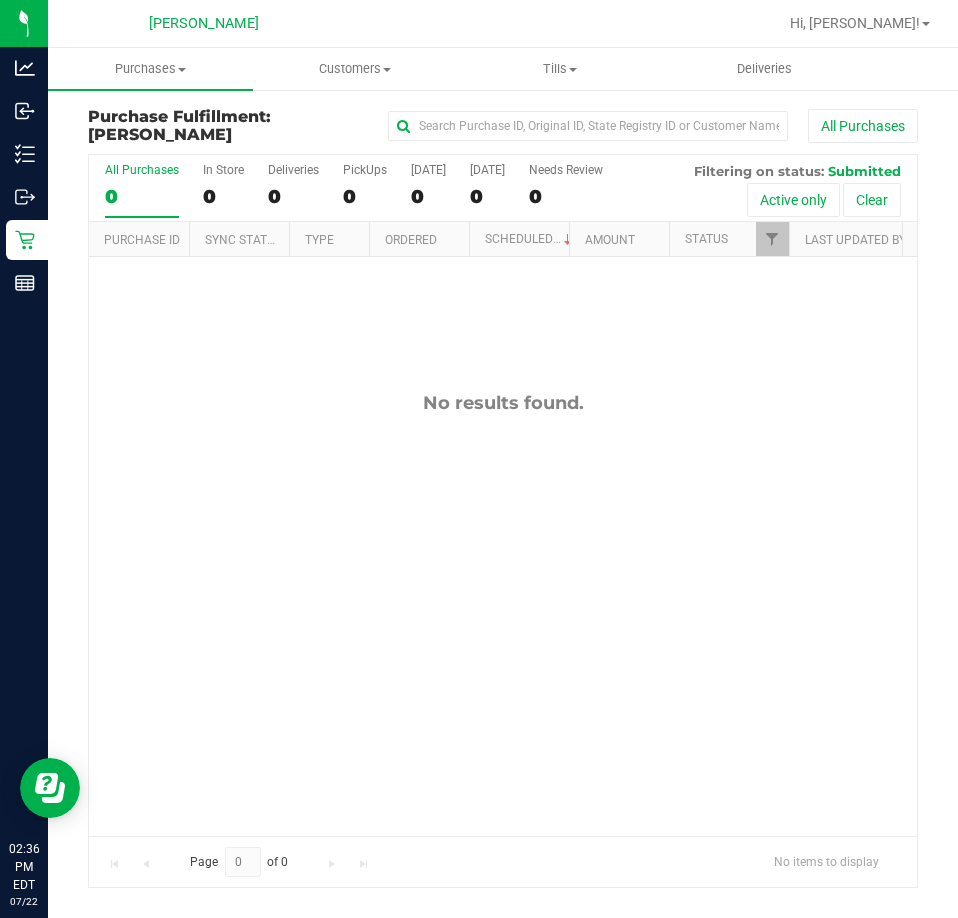drag, startPoint x: 674, startPoint y: 408, endPoint x: 647, endPoint y: 398, distance: 28.79236 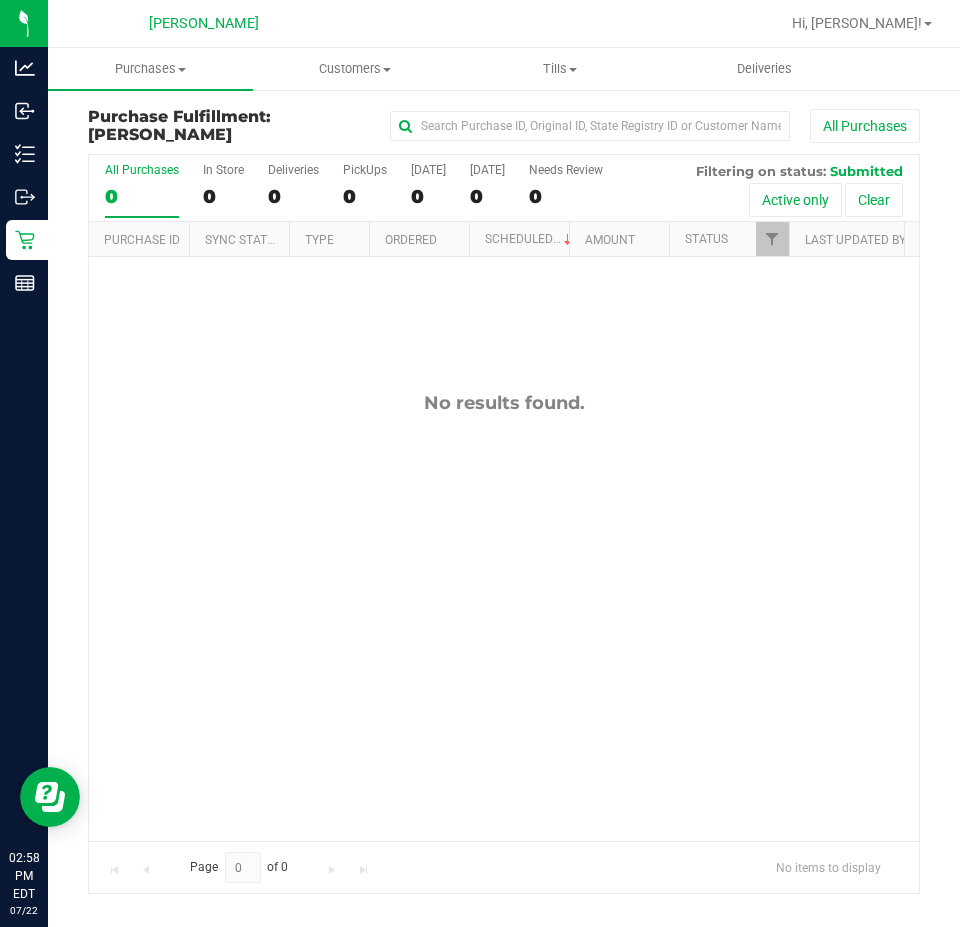 click on "No results found." at bounding box center (504, 616) 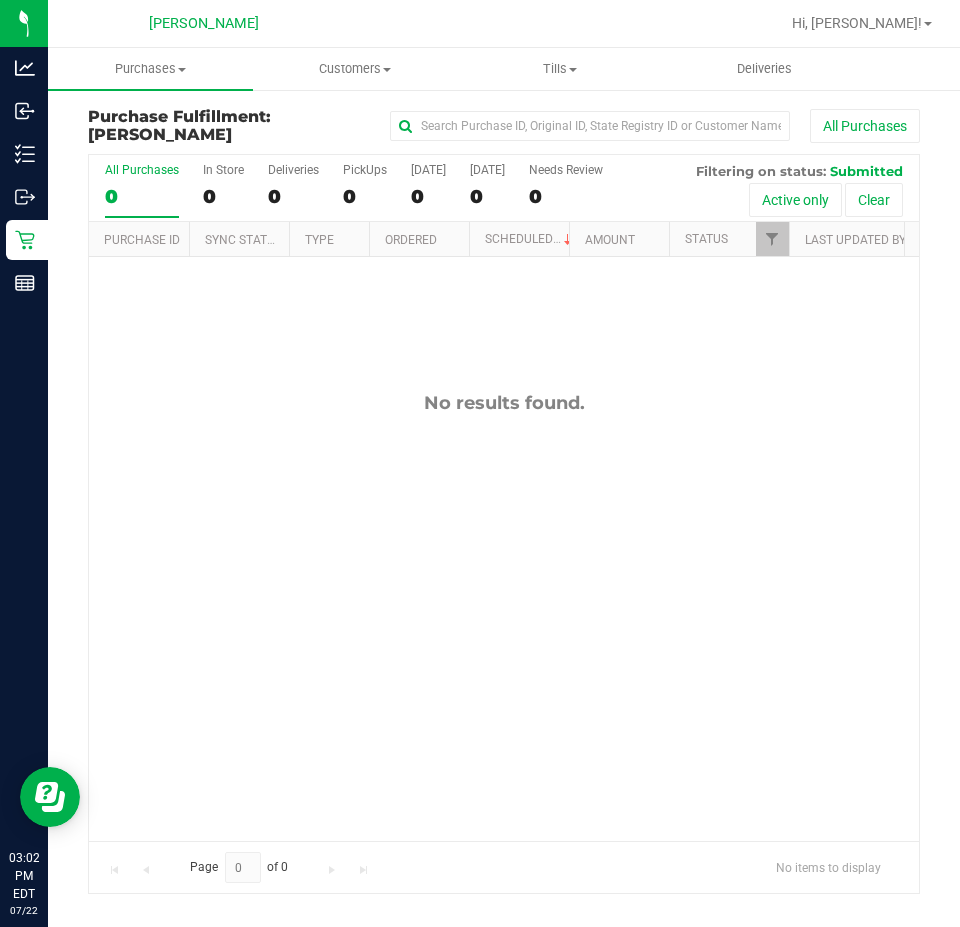 click on "No results found." at bounding box center [504, 616] 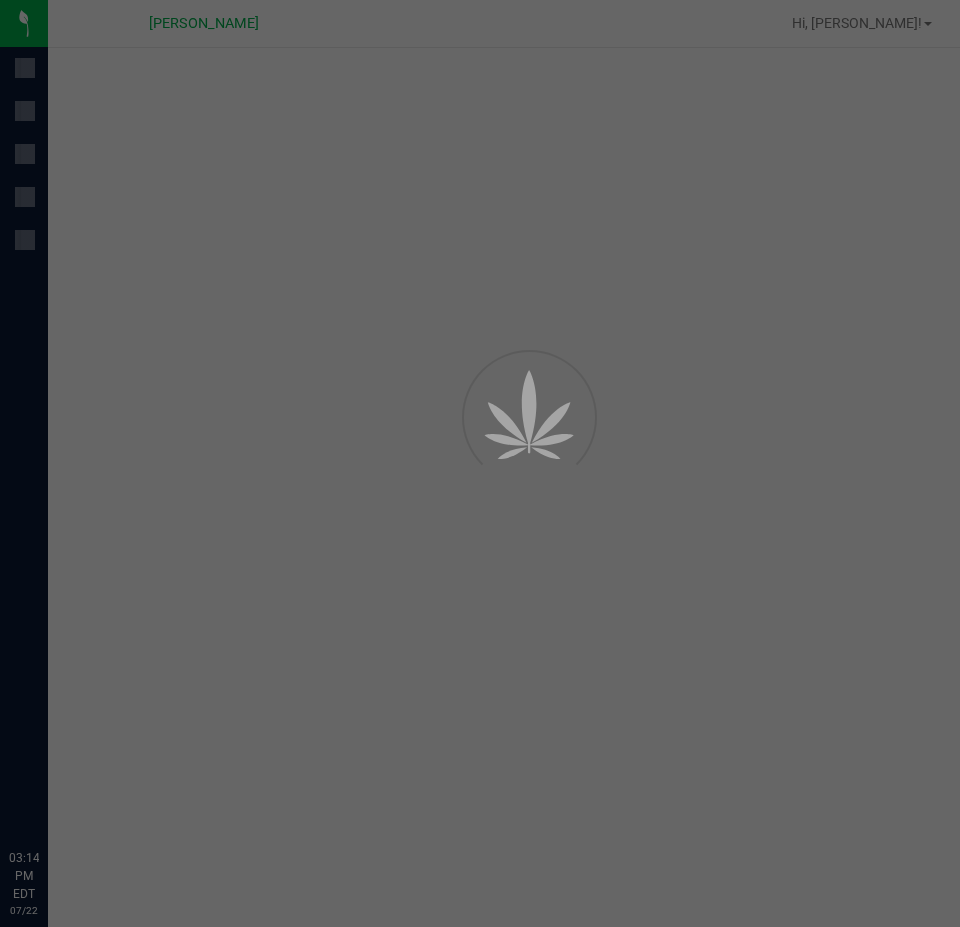 scroll, scrollTop: 0, scrollLeft: 0, axis: both 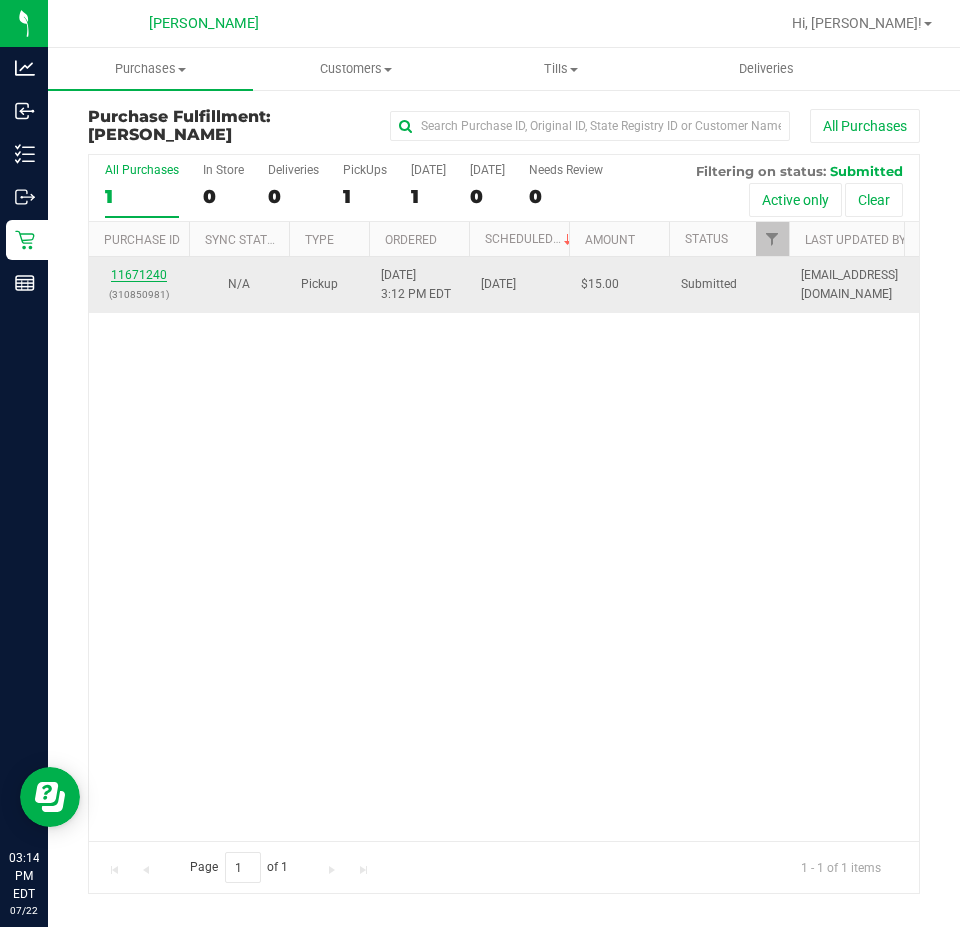 click on "11671240" at bounding box center [139, 275] 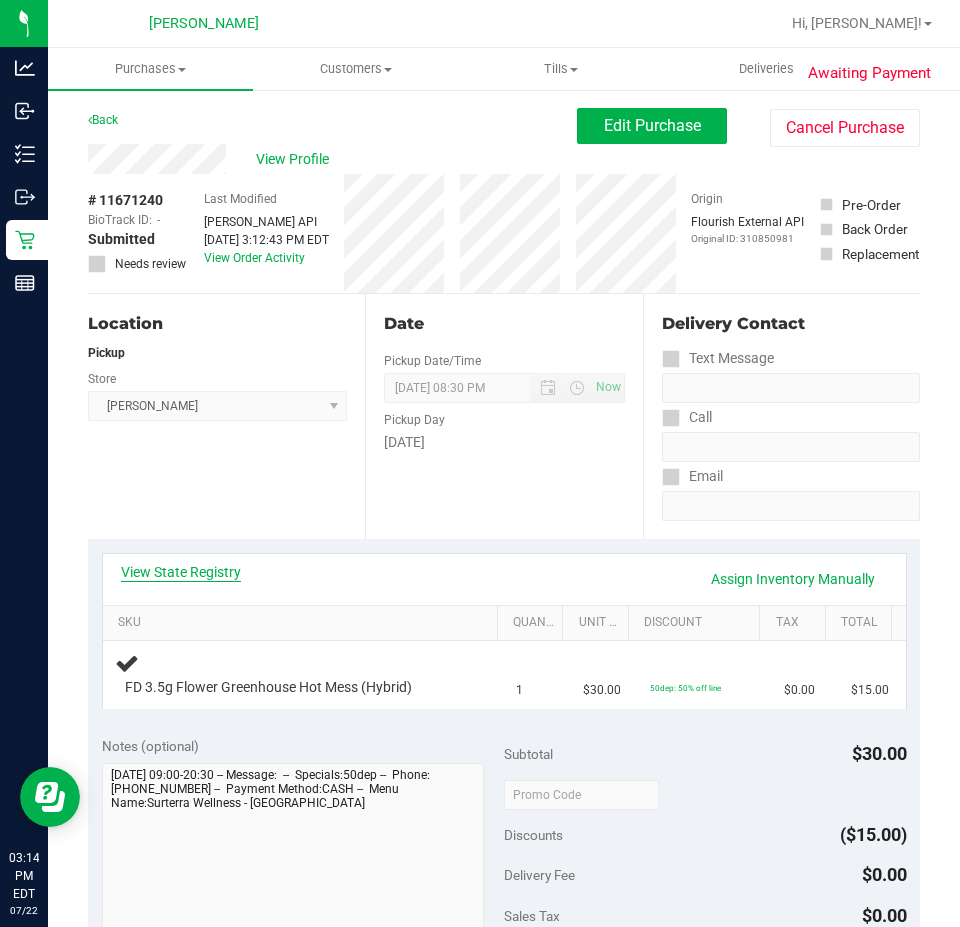 click on "View State Registry" at bounding box center [181, 572] 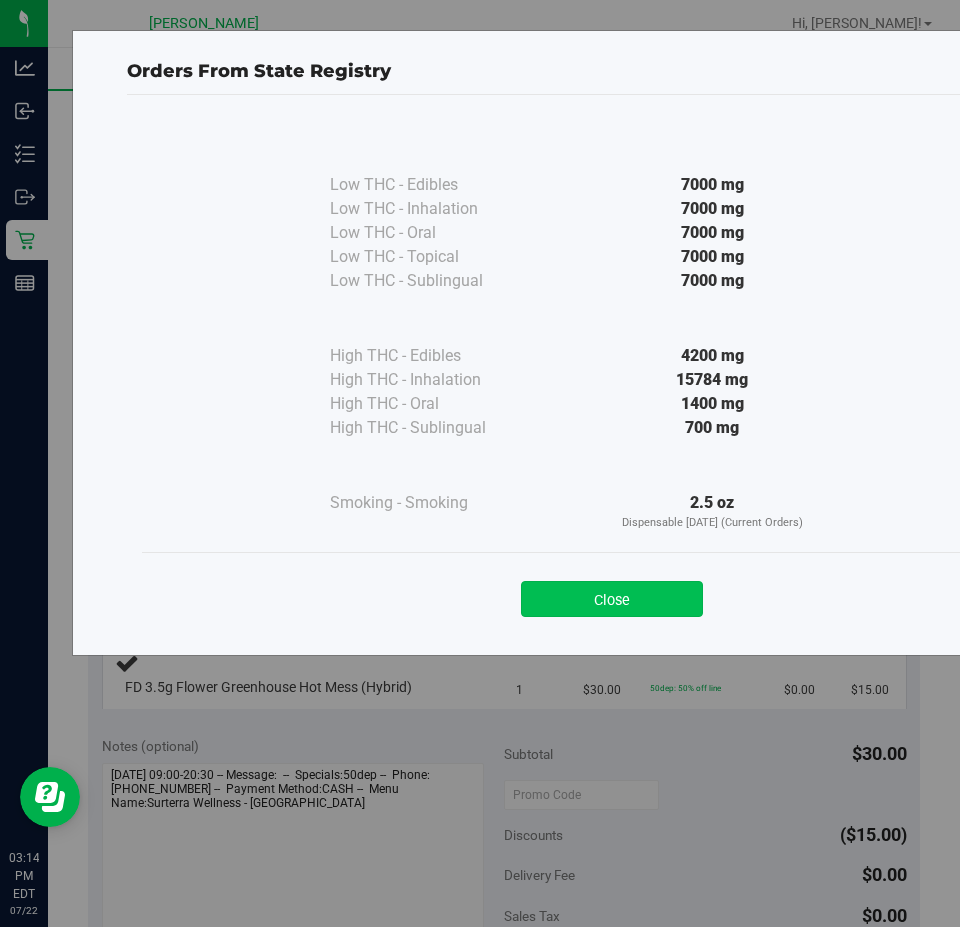 click on "Close" at bounding box center (612, 599) 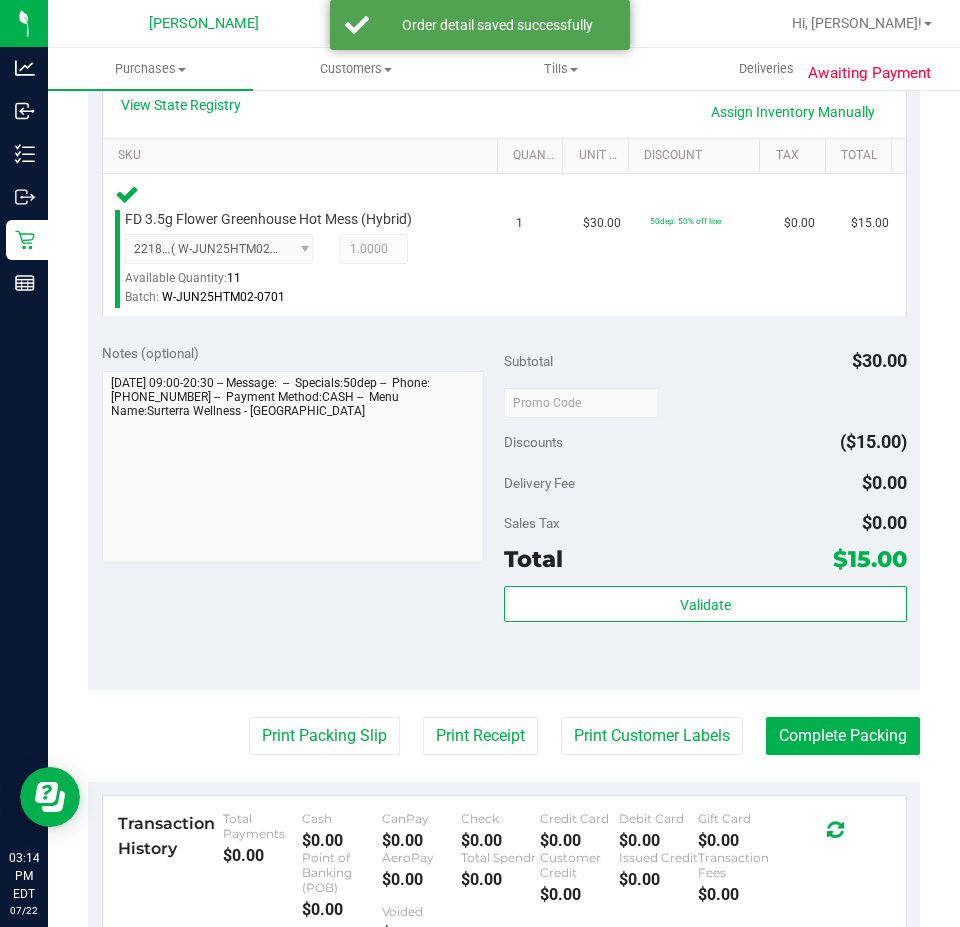 scroll, scrollTop: 516, scrollLeft: 0, axis: vertical 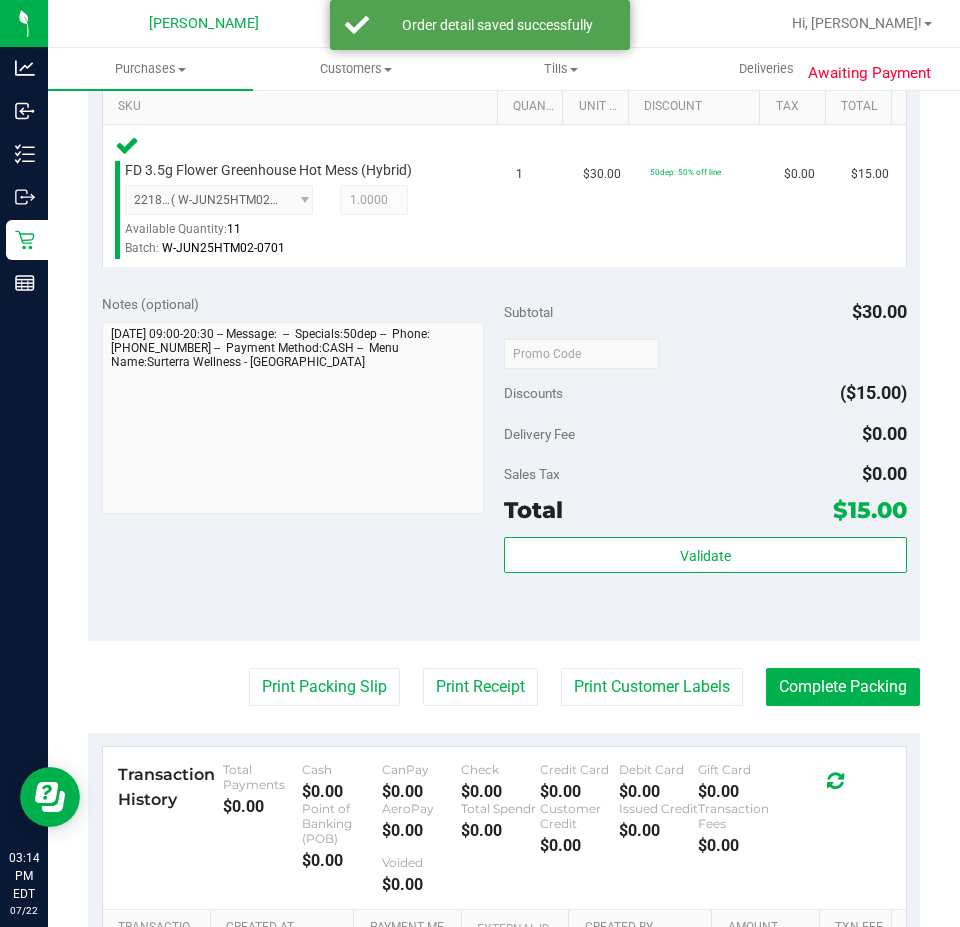 click on "Total
$15.00" at bounding box center [705, 510] 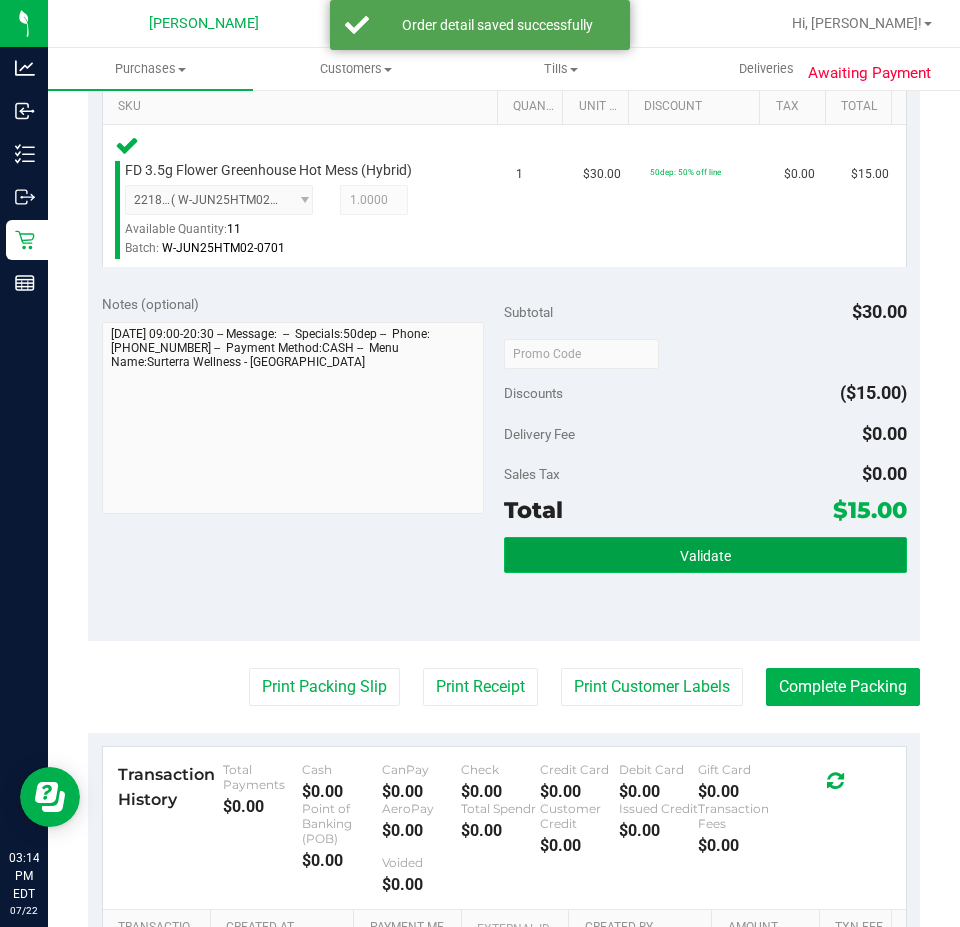 click on "Validate" at bounding box center [705, 555] 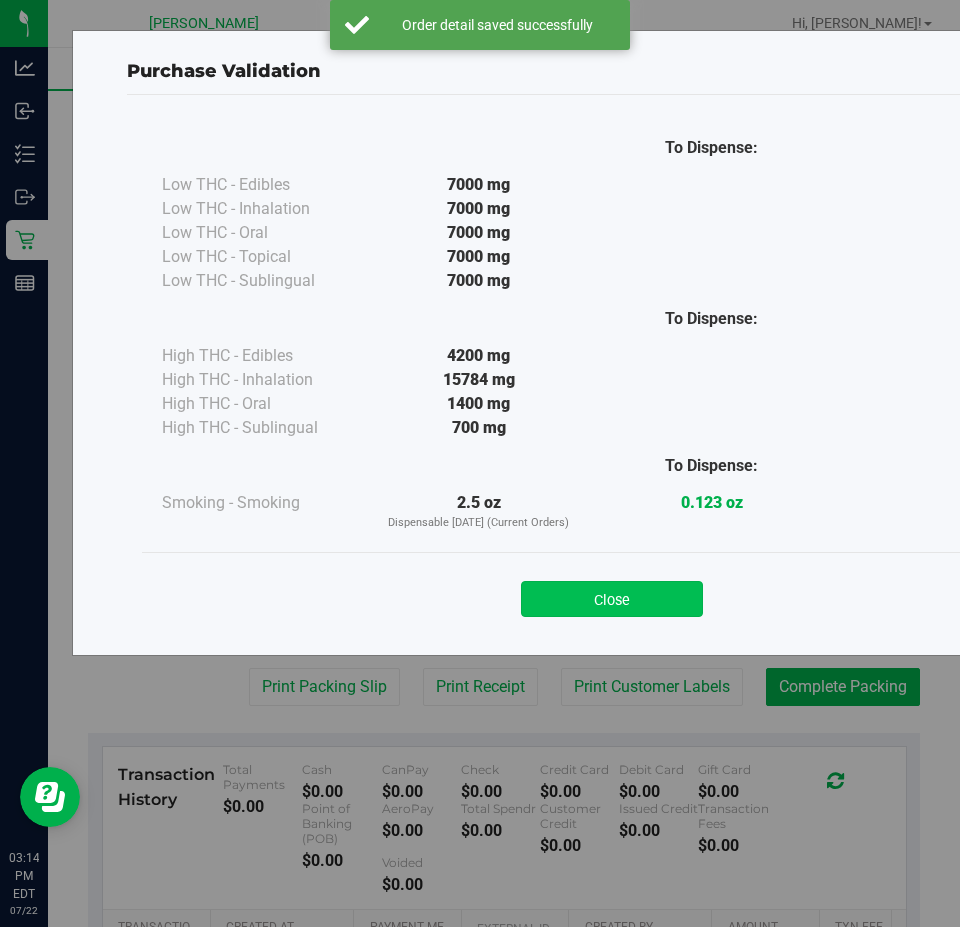 click on "Close" at bounding box center [612, 599] 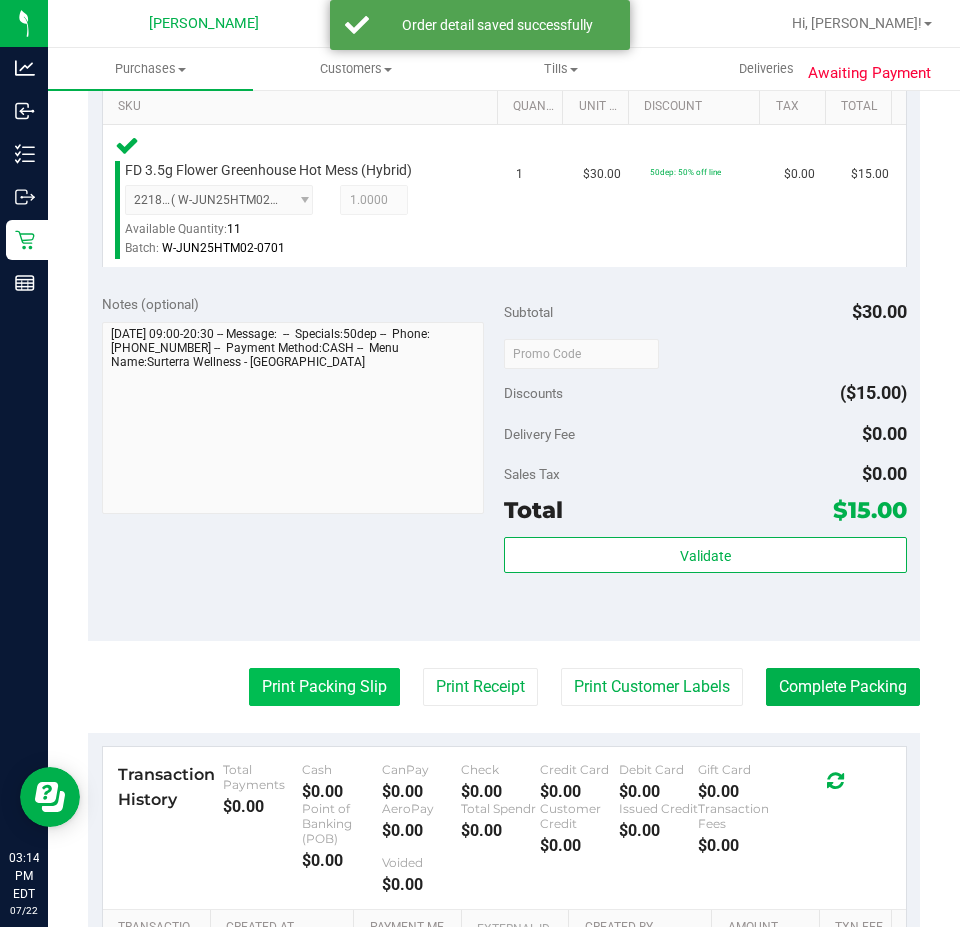 click on "Print Packing Slip" at bounding box center [324, 687] 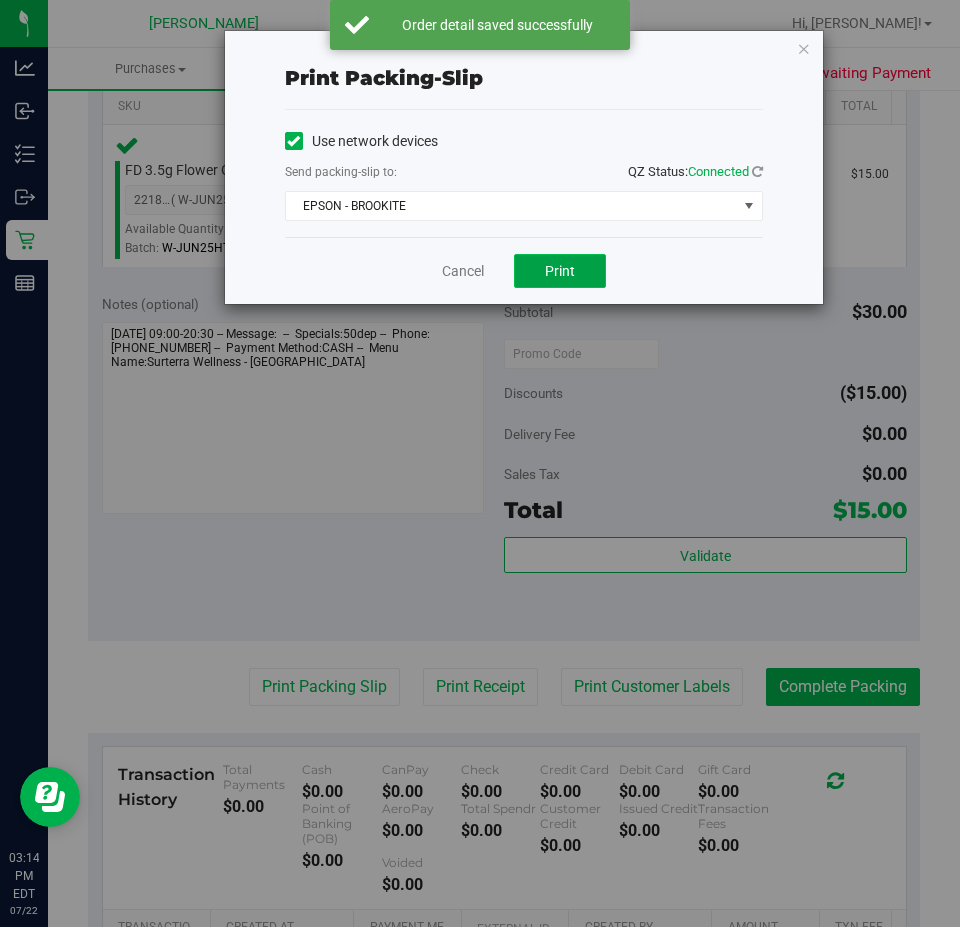 click on "Print" at bounding box center (560, 271) 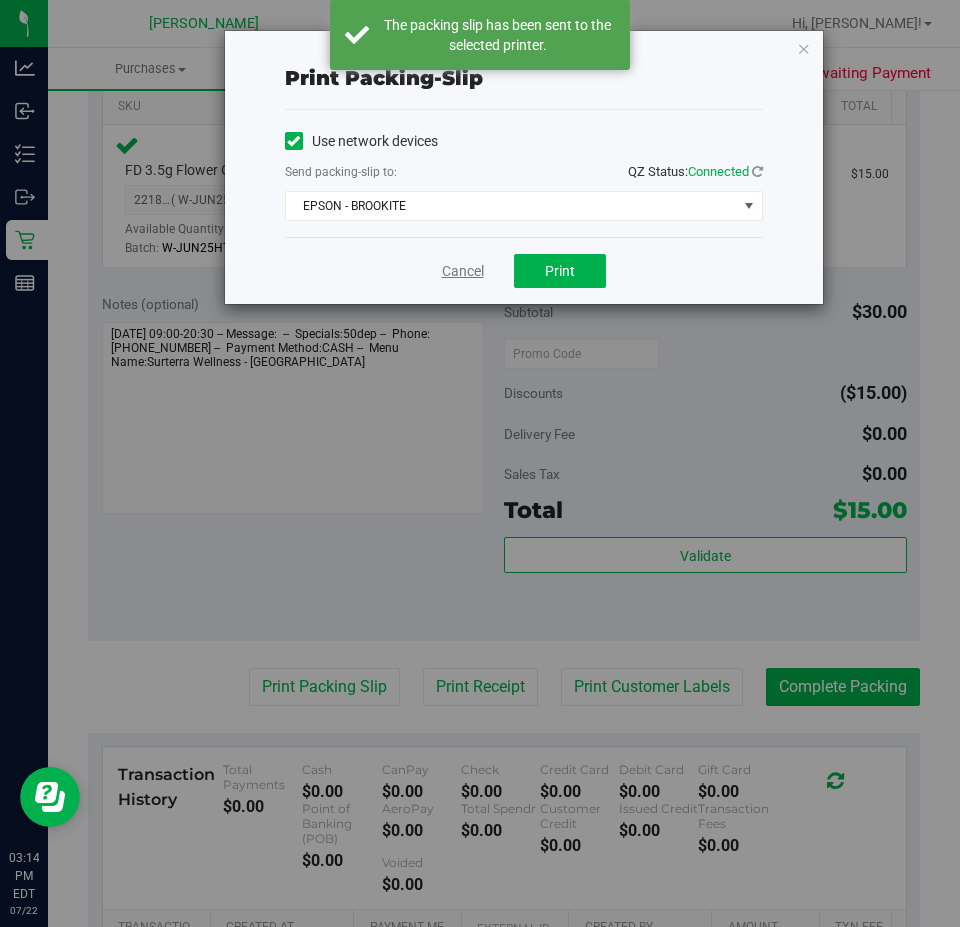 click on "Cancel" at bounding box center [463, 271] 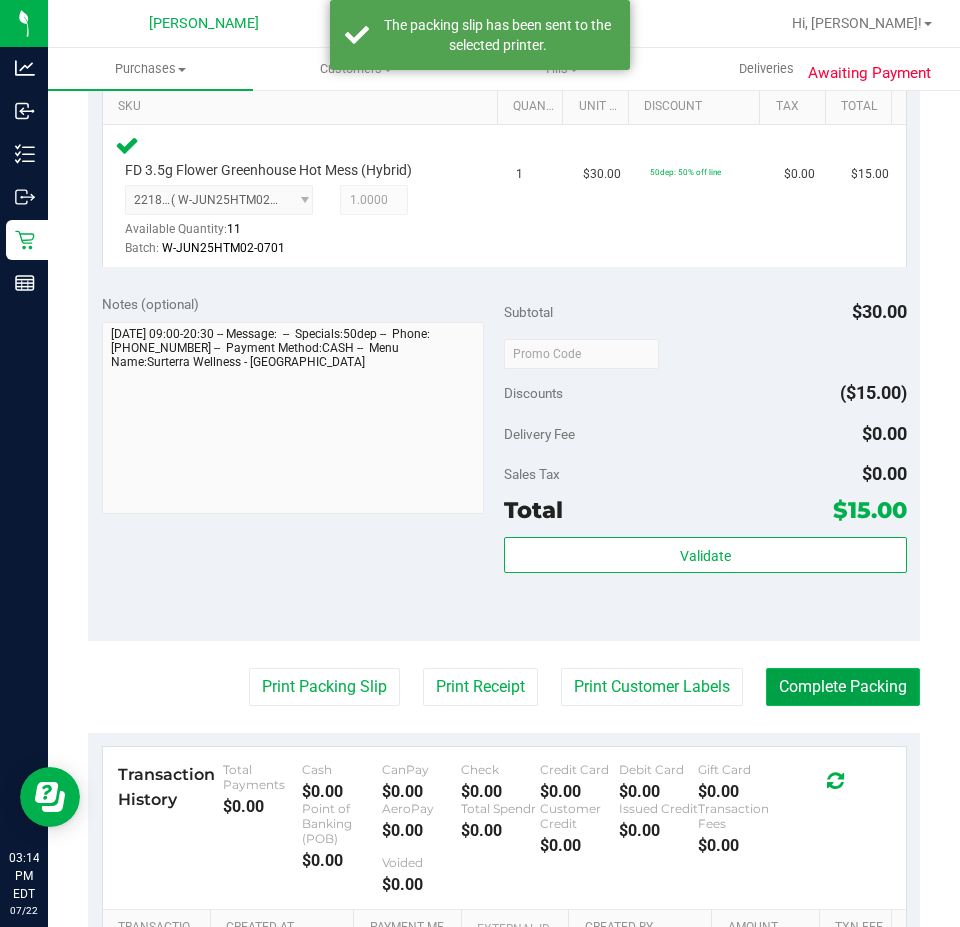 click on "Complete Packing" at bounding box center [843, 687] 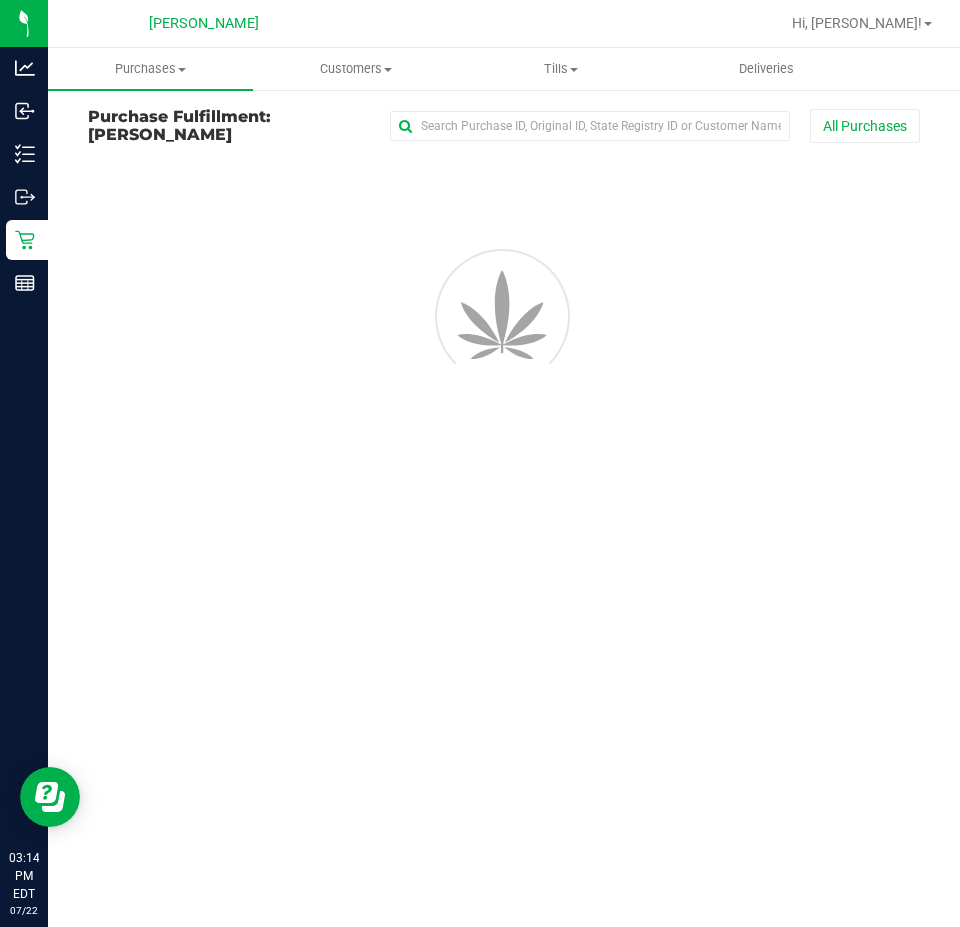 scroll, scrollTop: 0, scrollLeft: 0, axis: both 